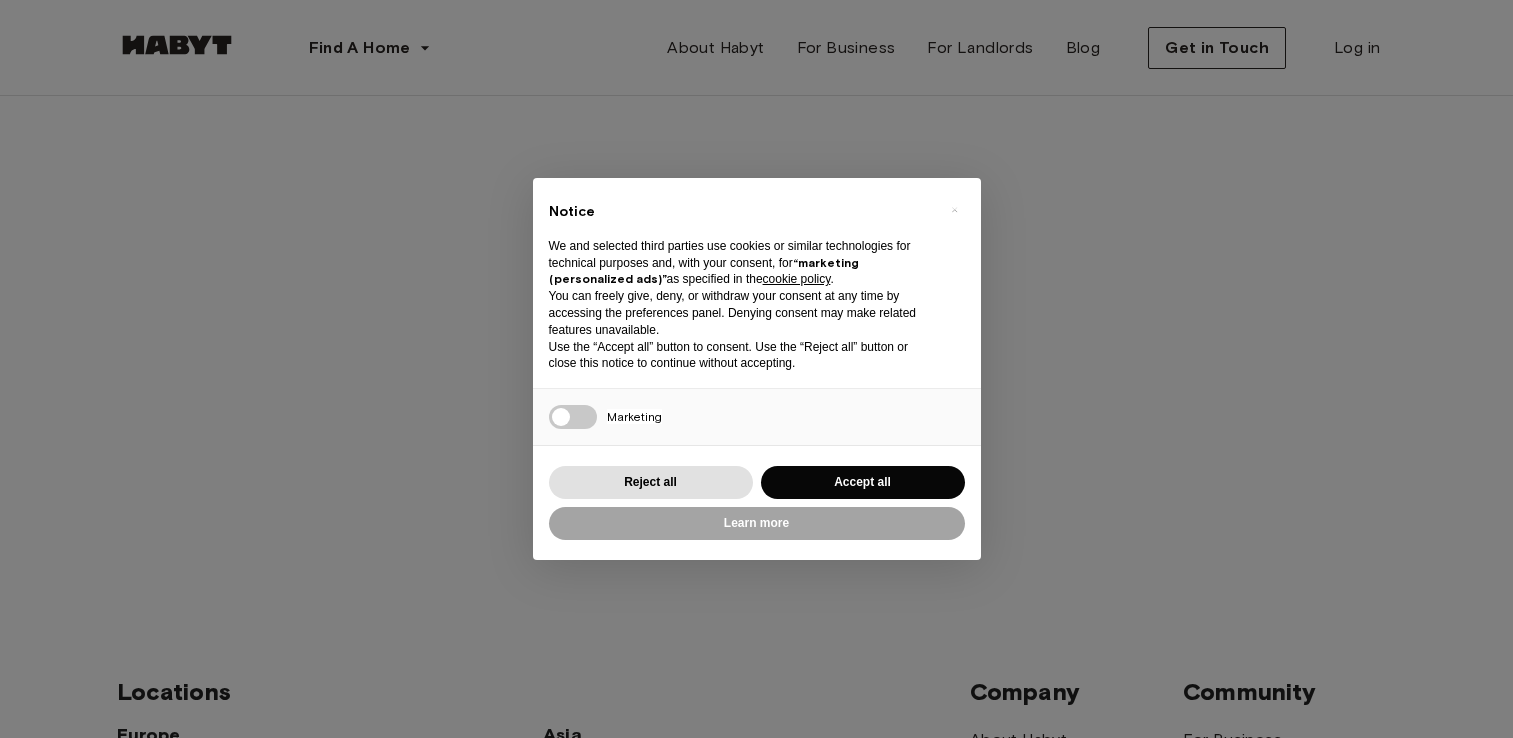 scroll, scrollTop: 0, scrollLeft: 0, axis: both 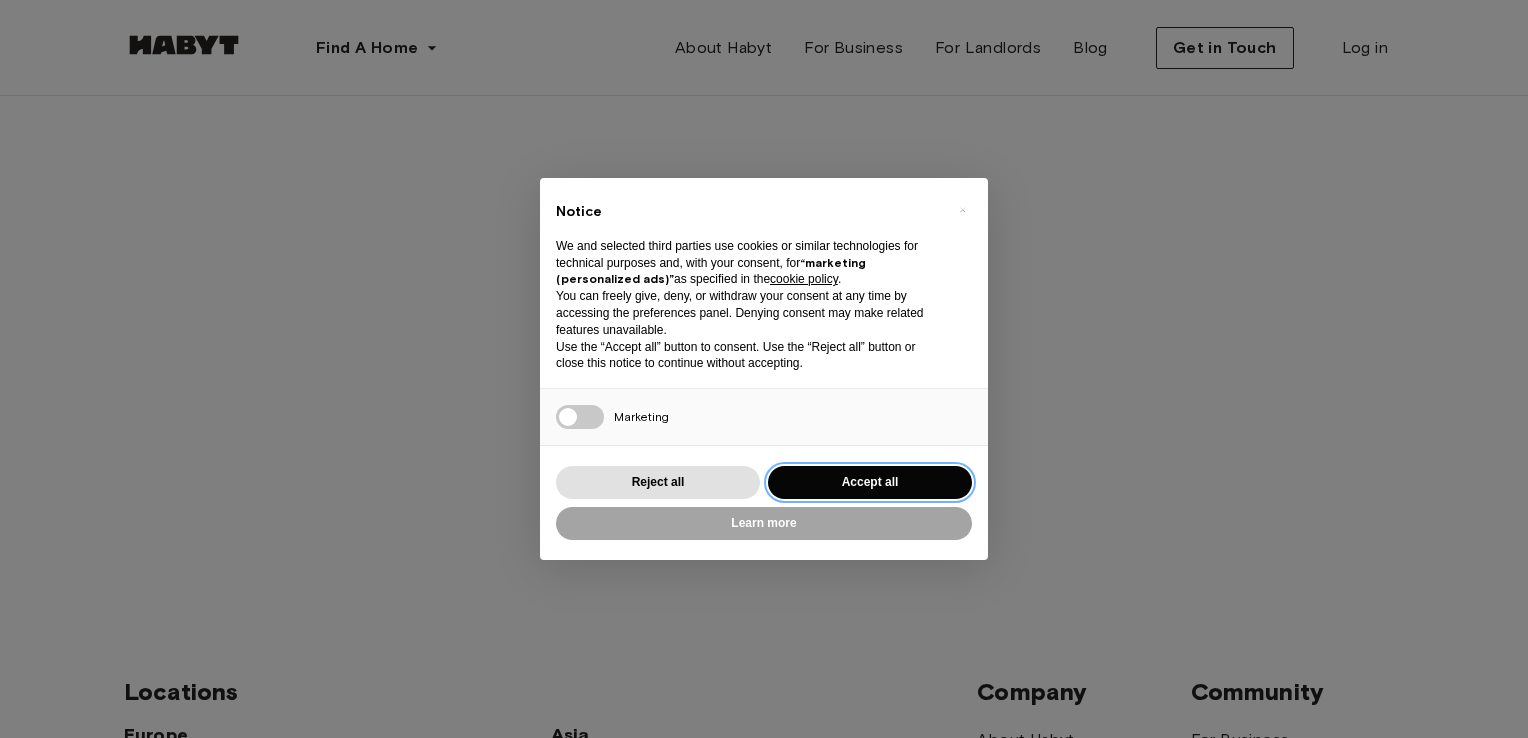 click on "Accept all" at bounding box center [870, 482] 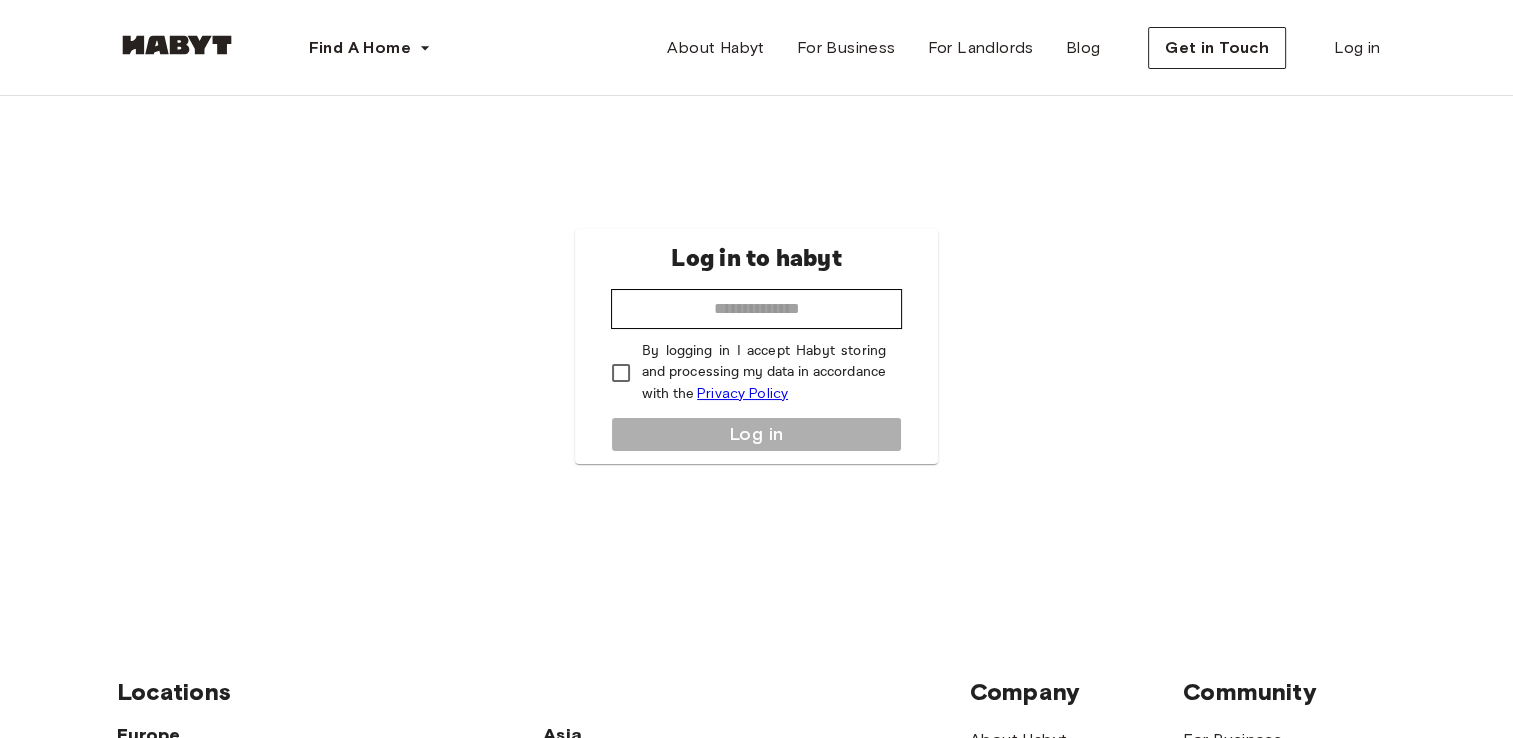 scroll, scrollTop: 0, scrollLeft: 0, axis: both 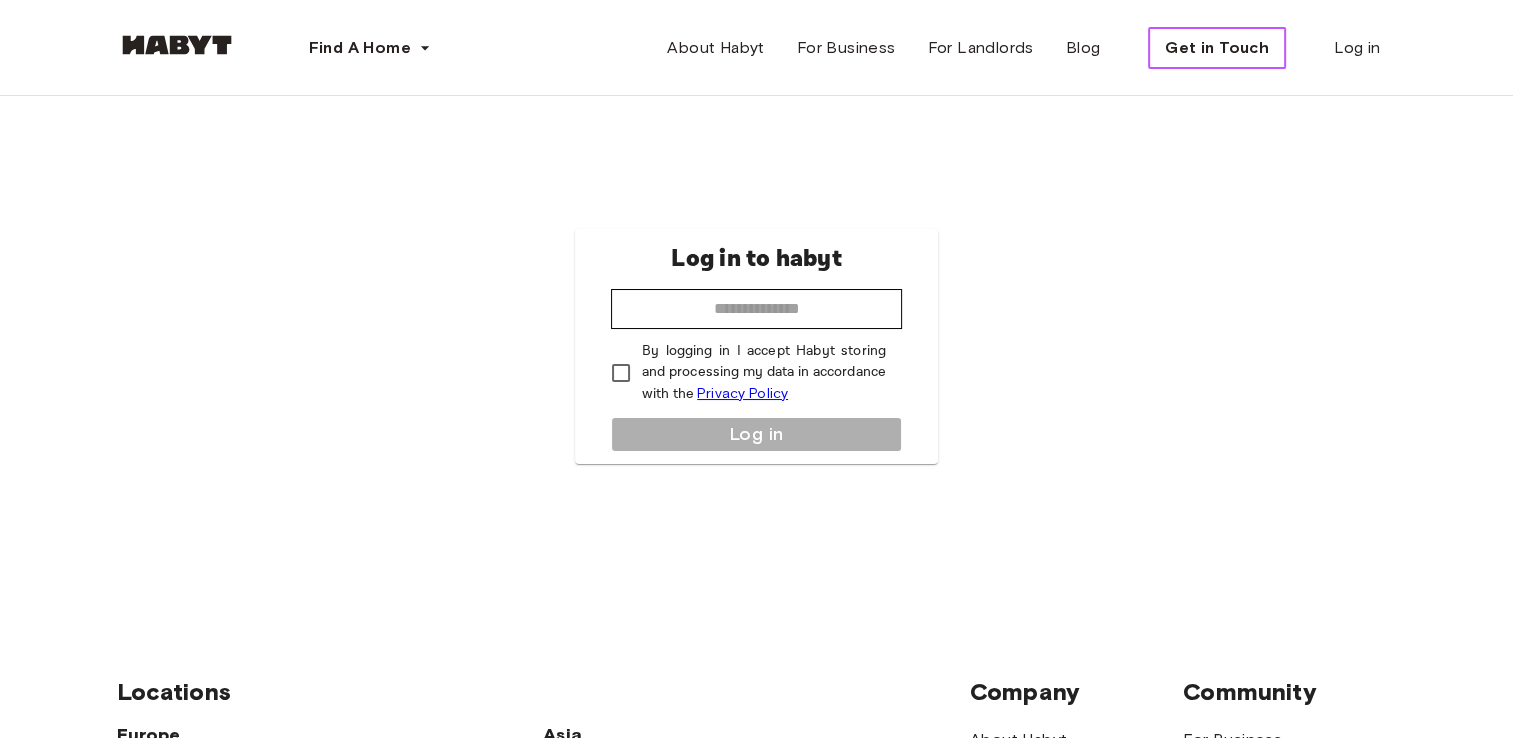 click on "Get in Touch" at bounding box center [1217, 48] 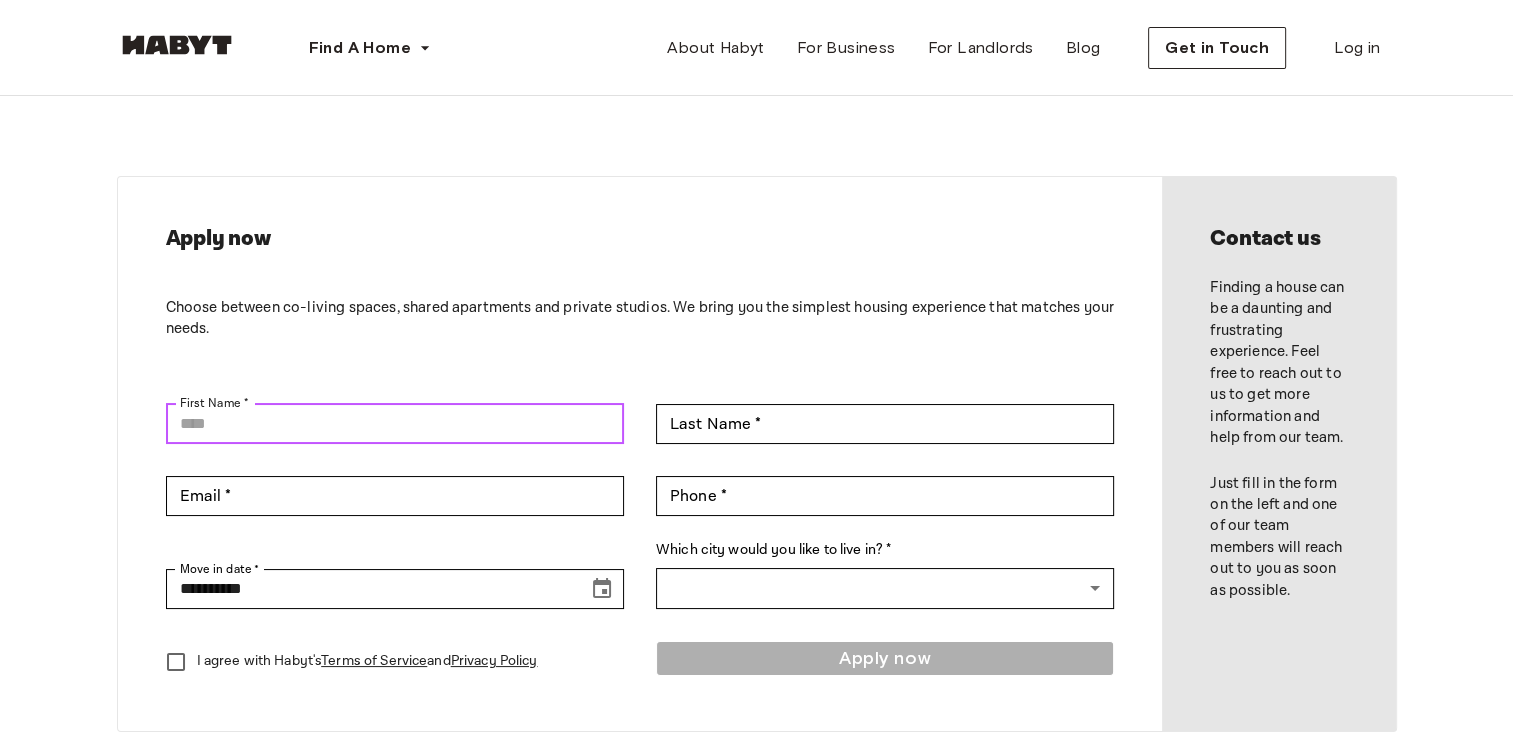 click on "First Name *" at bounding box center (395, 424) 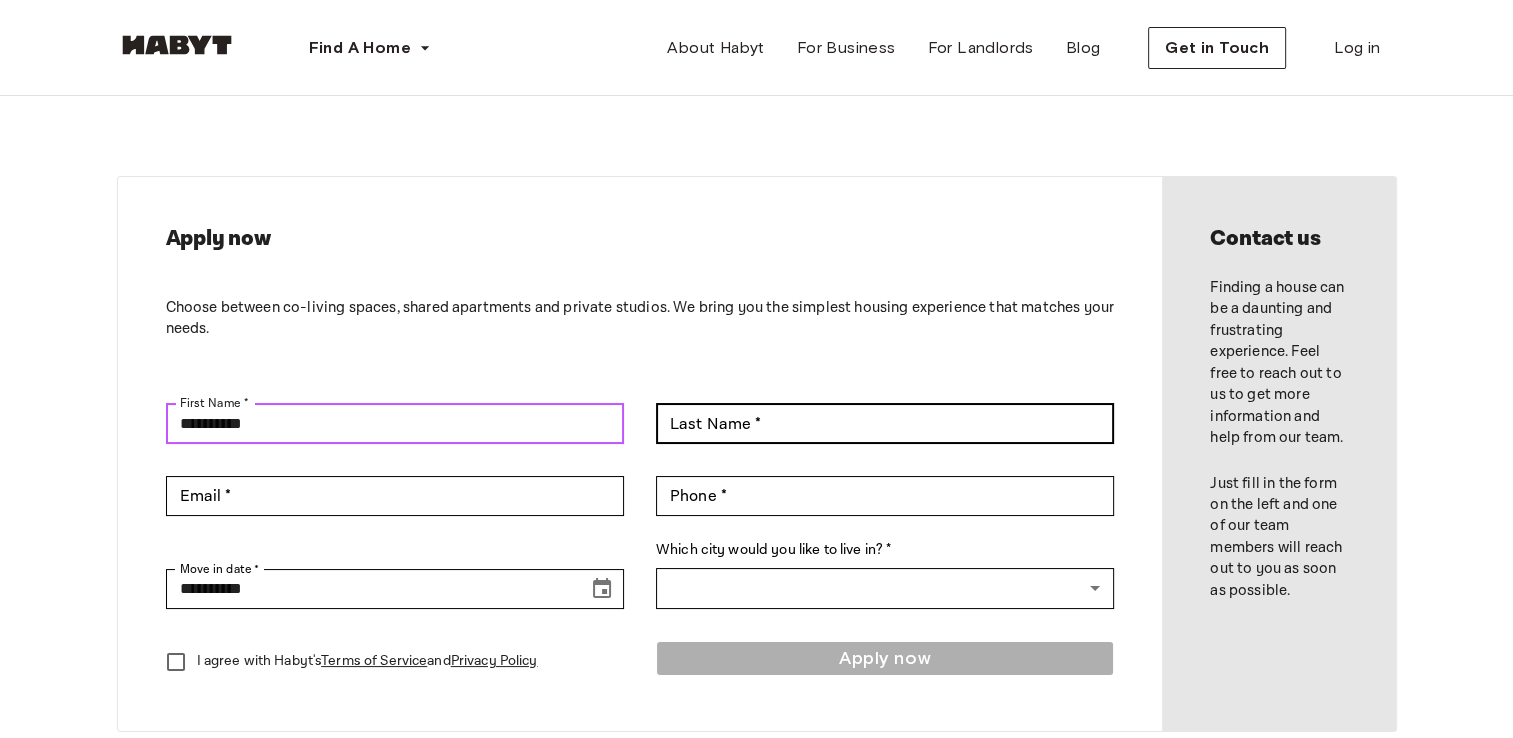 type on "**********" 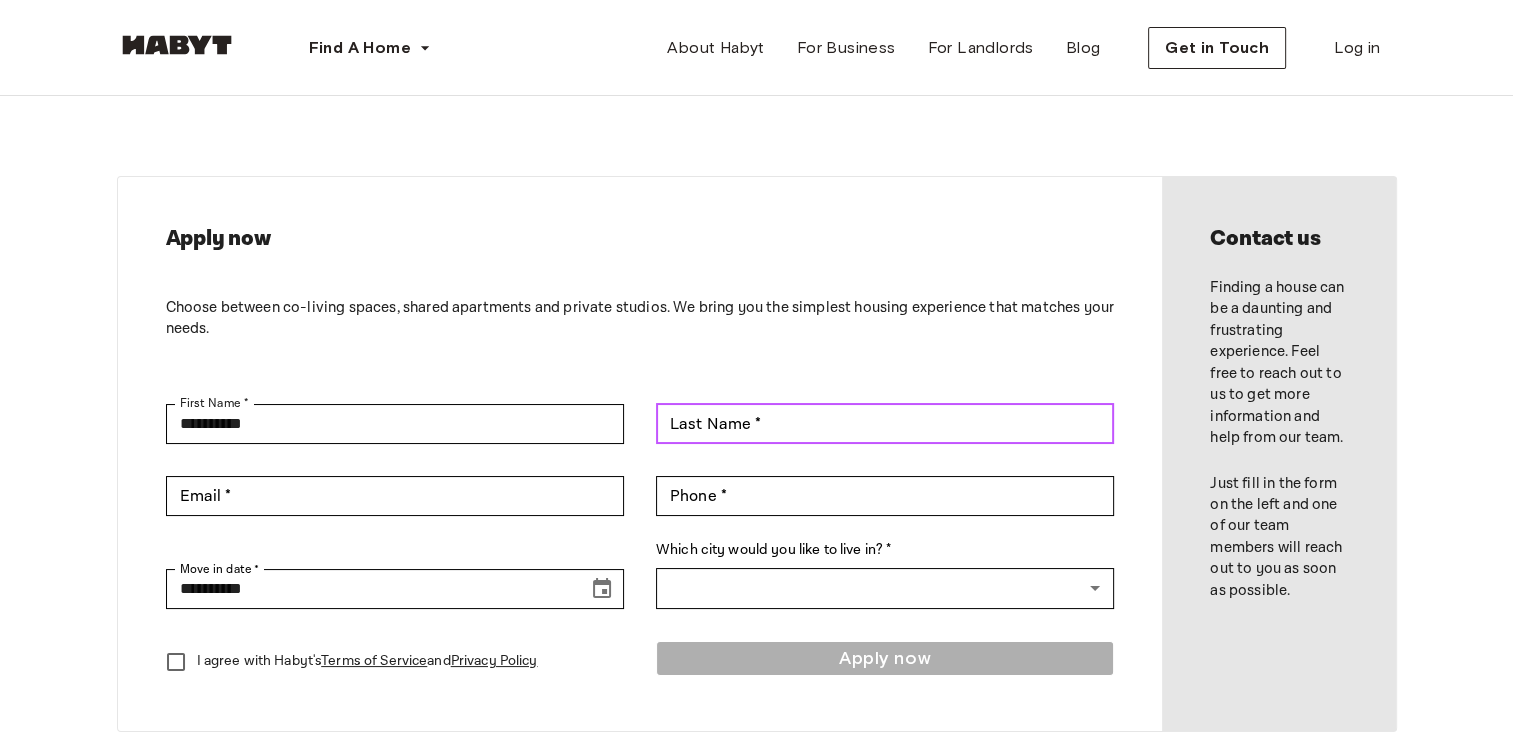 click on "Last Name * Last Name *" at bounding box center (885, 424) 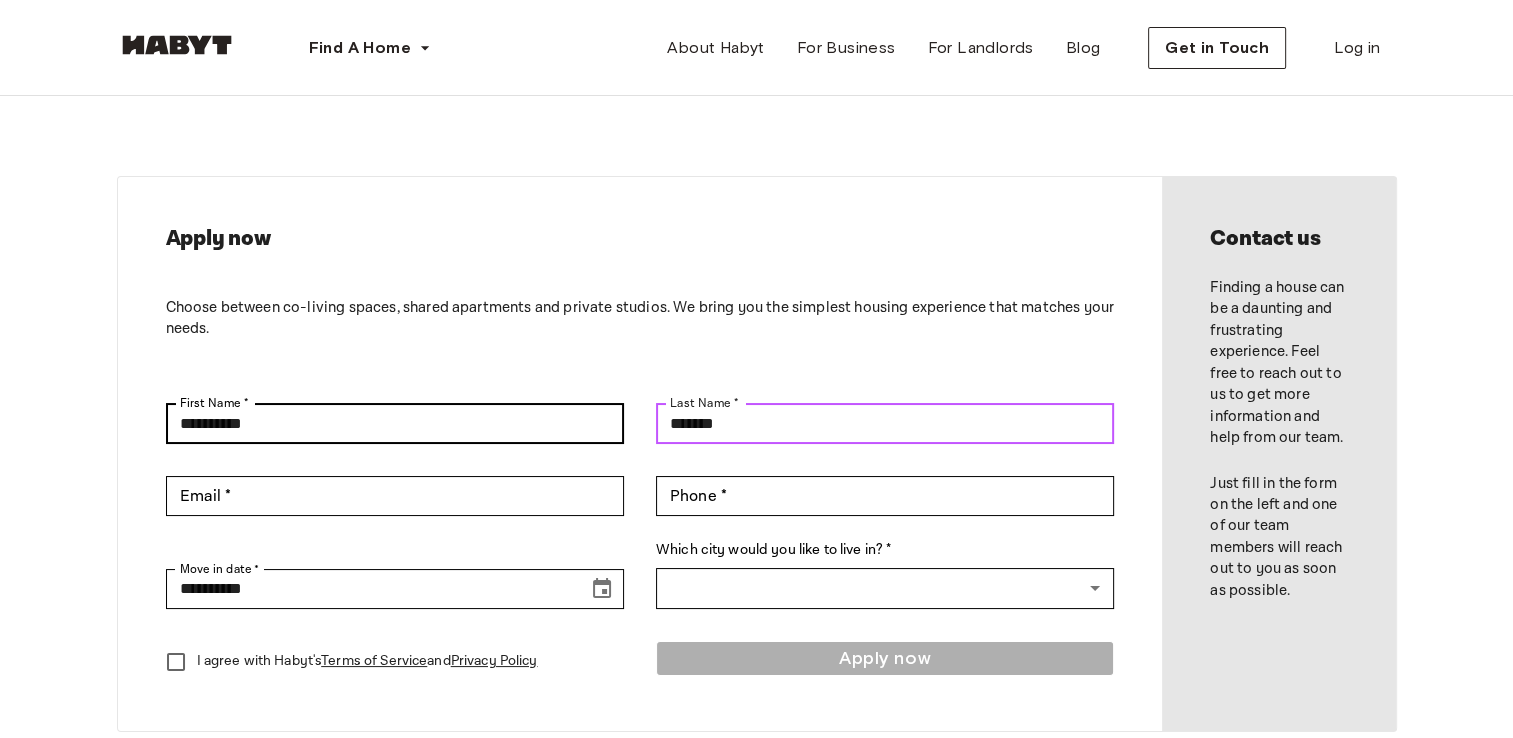 type on "*******" 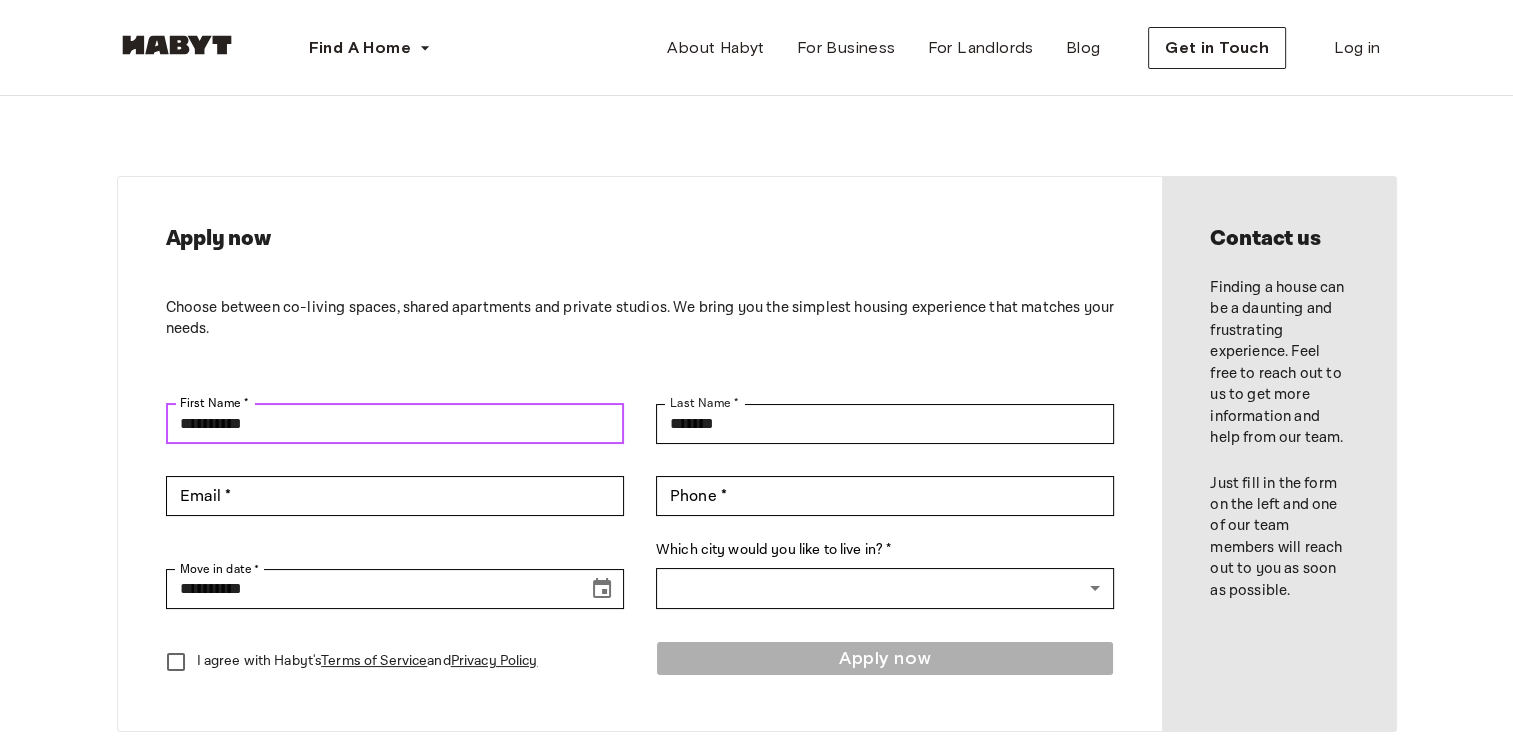 click on "**********" at bounding box center [395, 424] 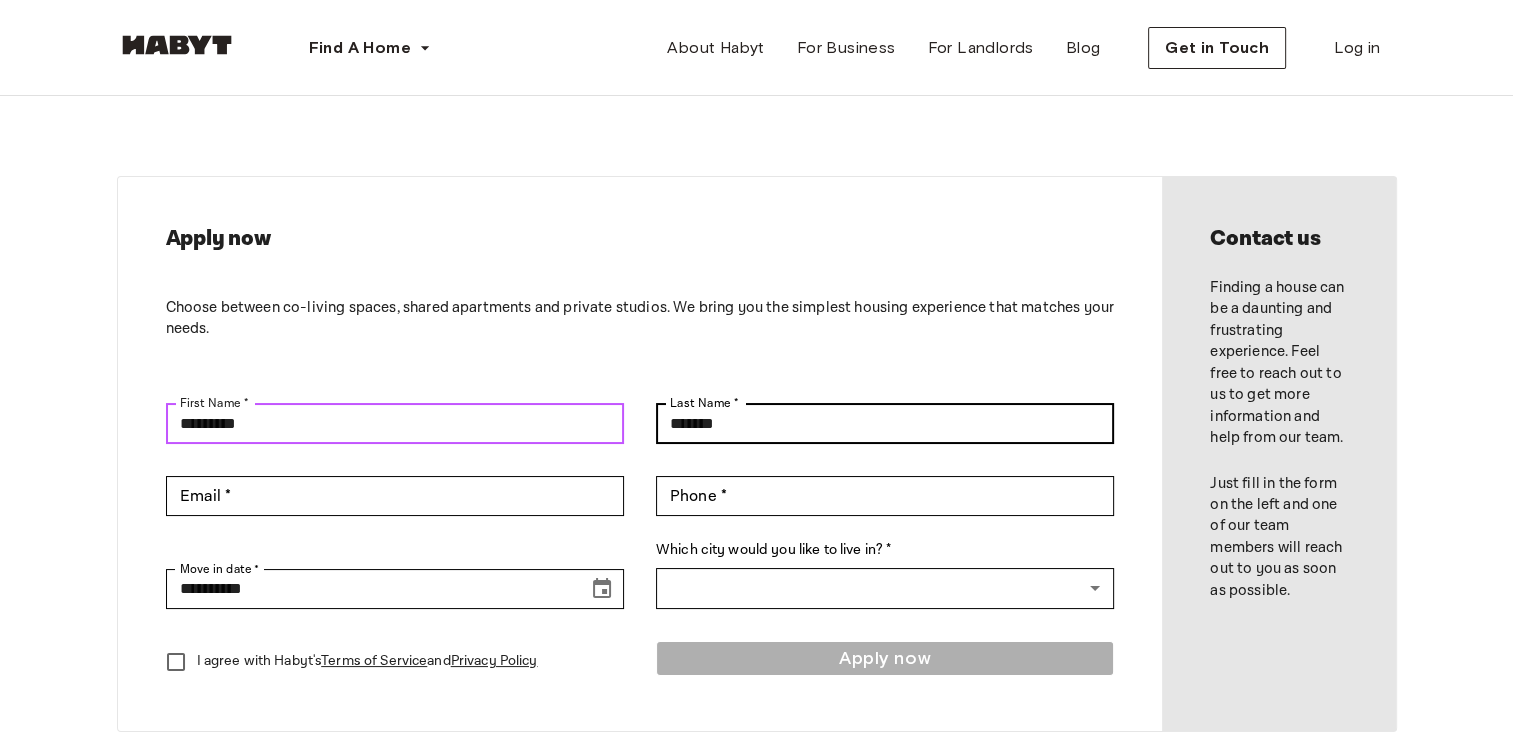 type on "*********" 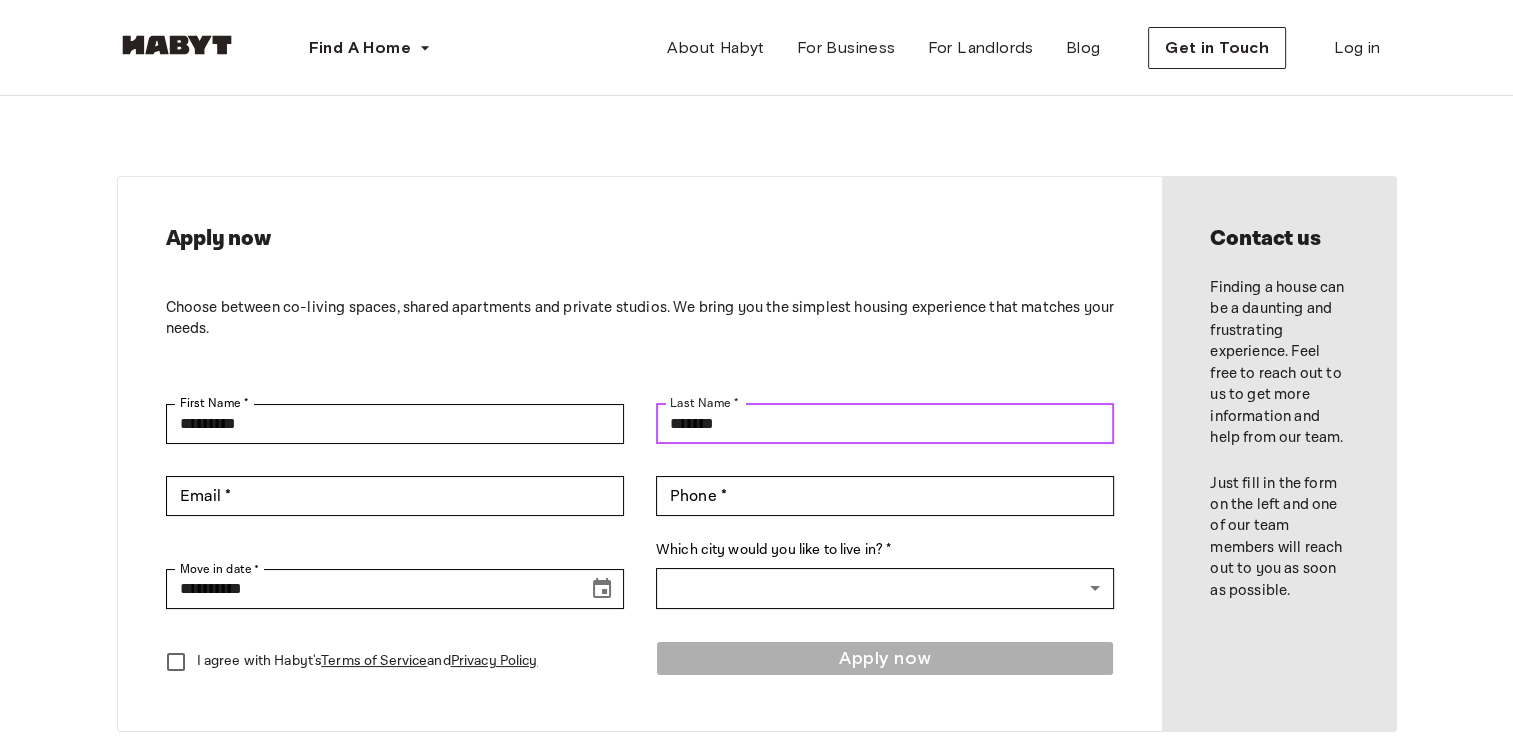 click on "*******" at bounding box center (885, 424) 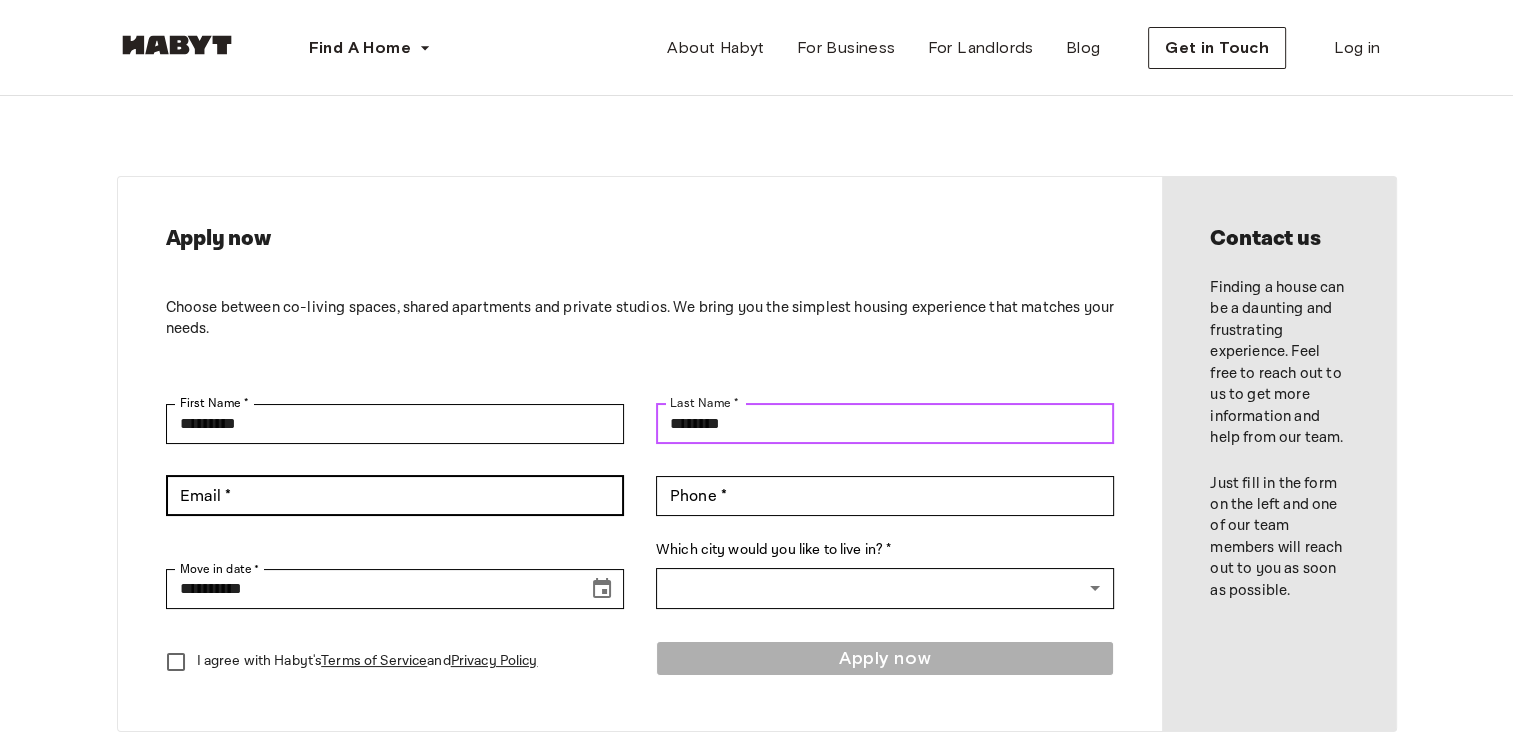type on "********" 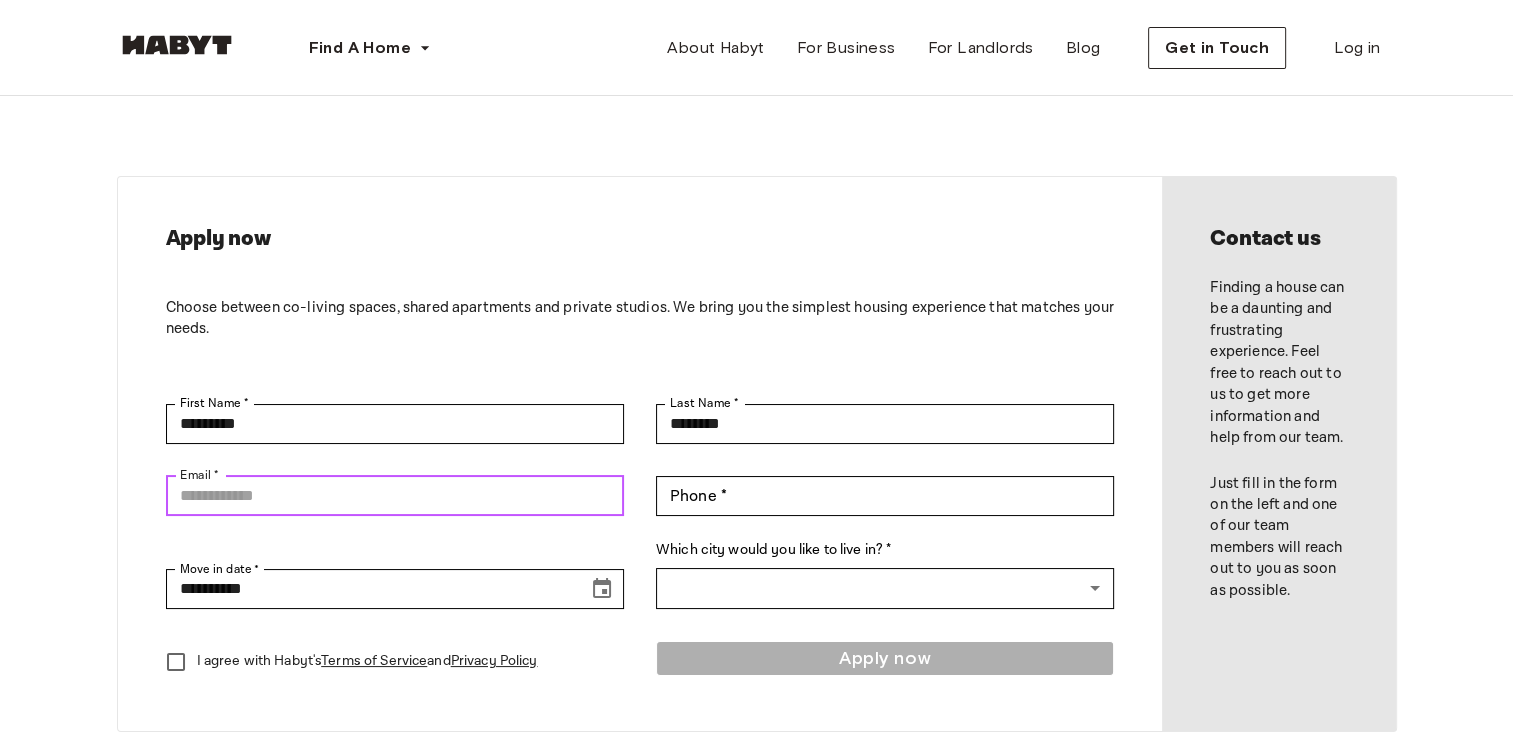 click on "Email *" at bounding box center [395, 496] 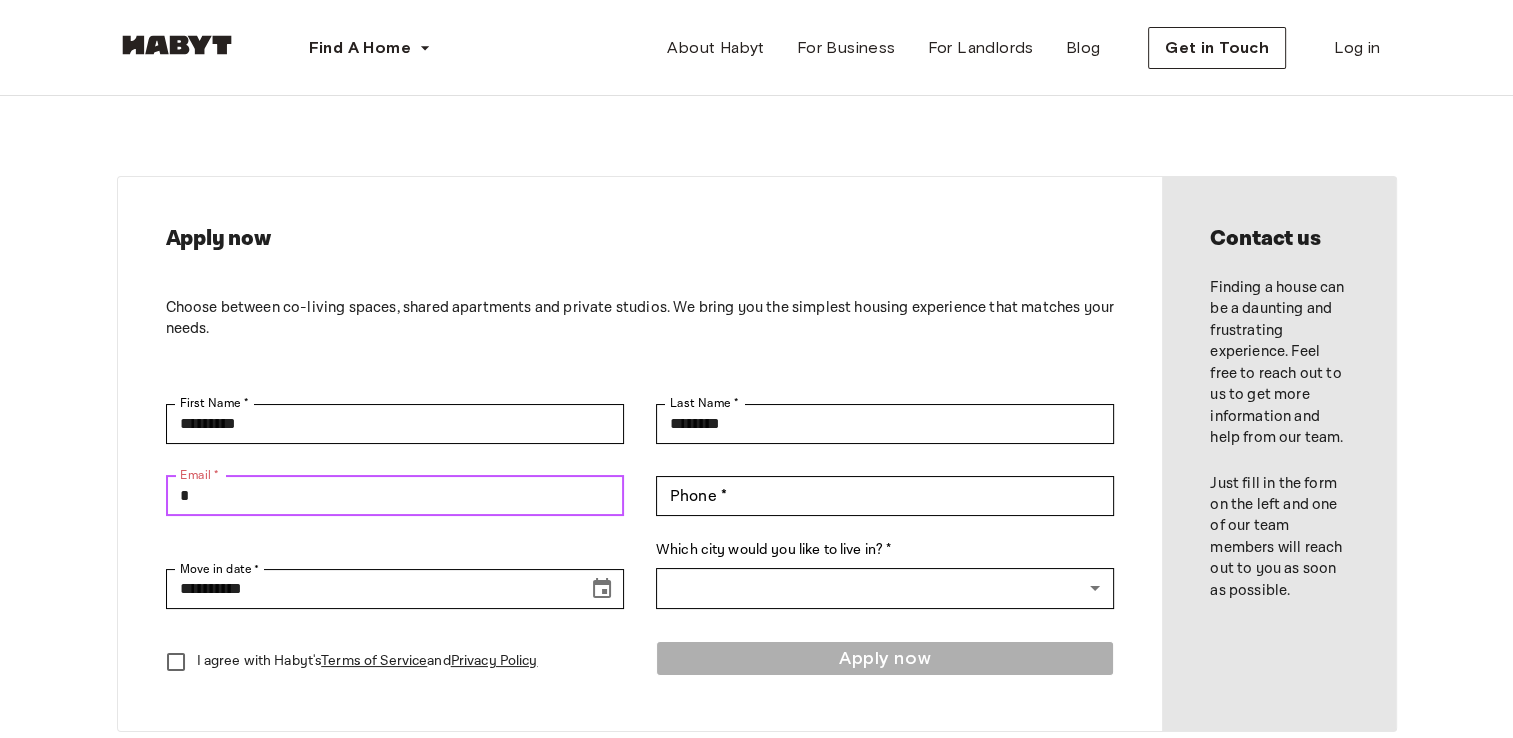 type on "**********" 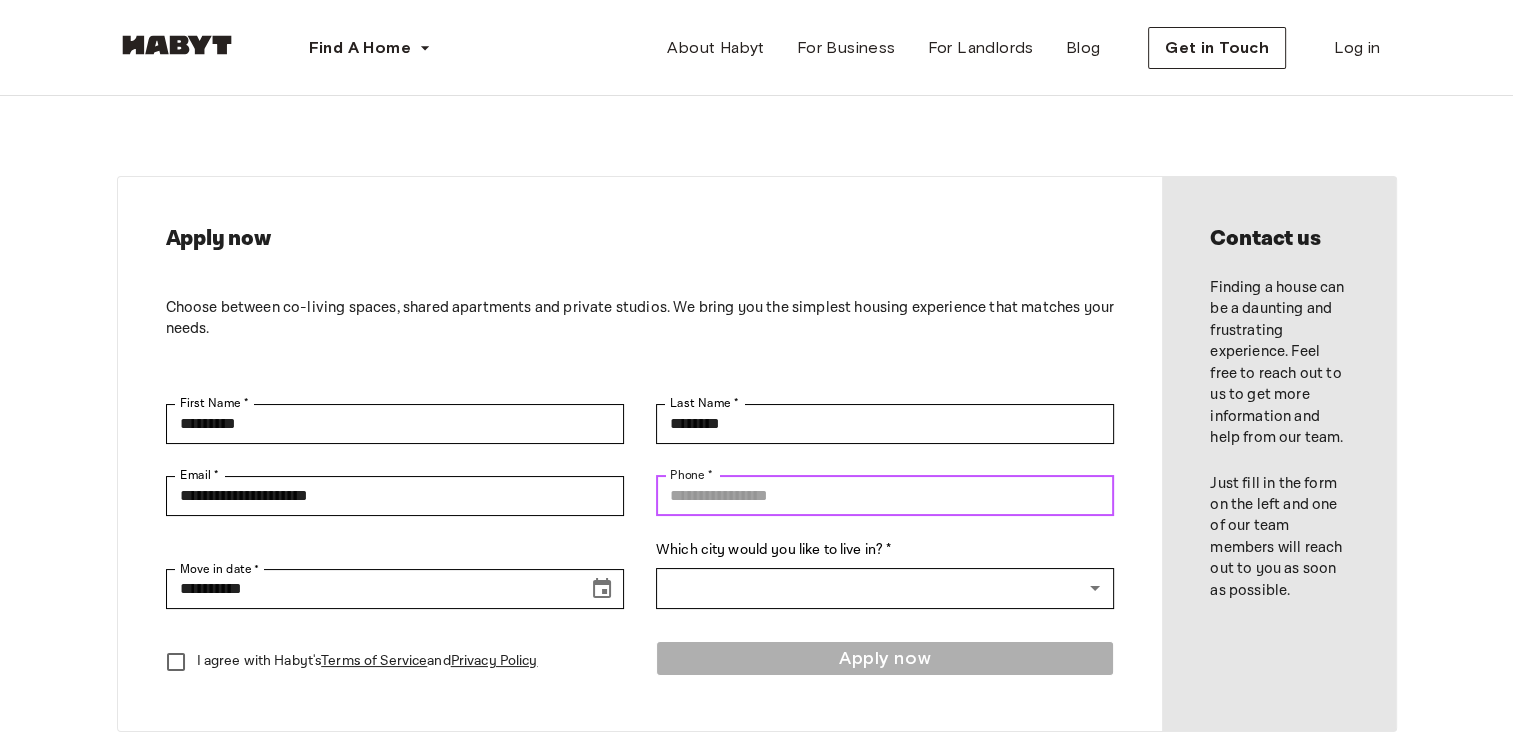 click on "Phone *" at bounding box center [885, 496] 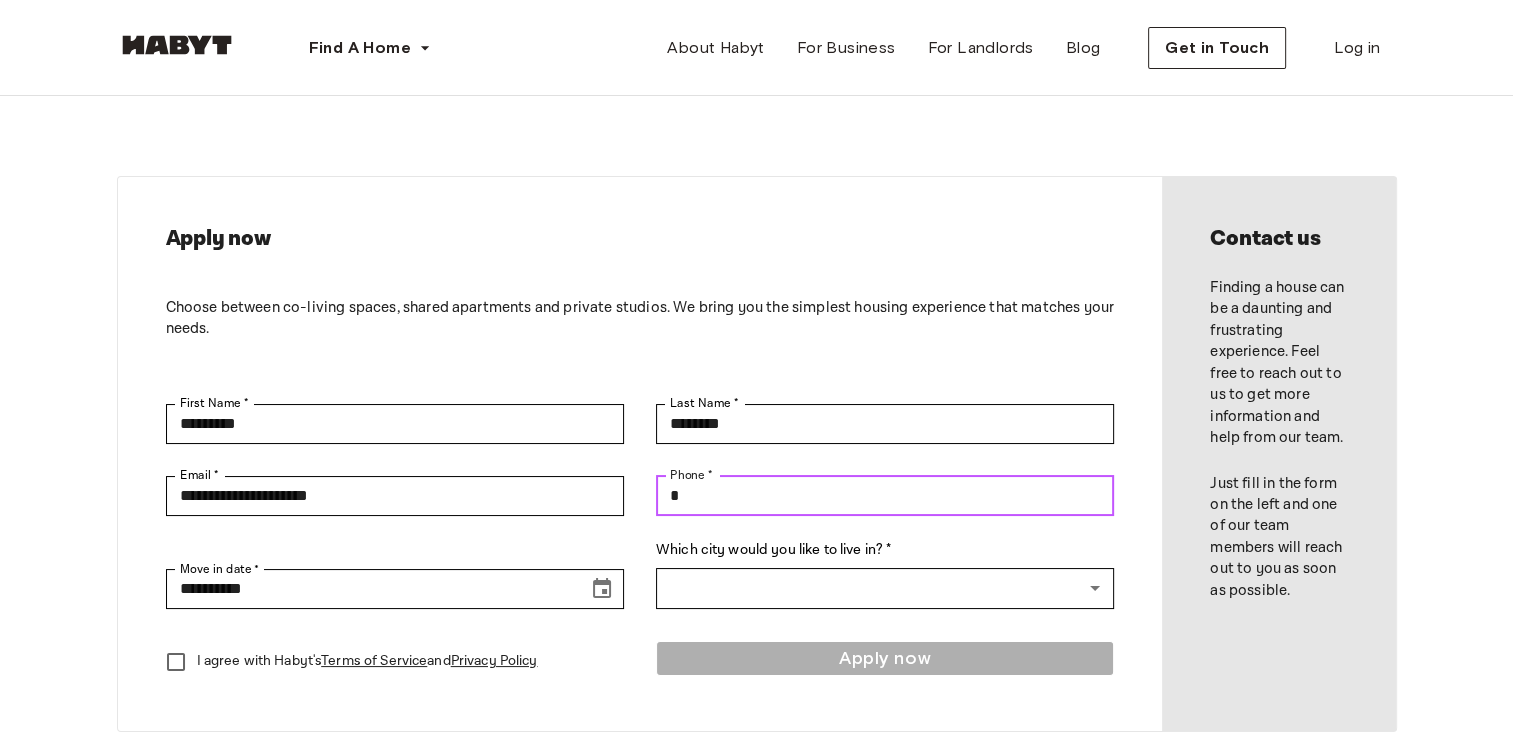 type on "*" 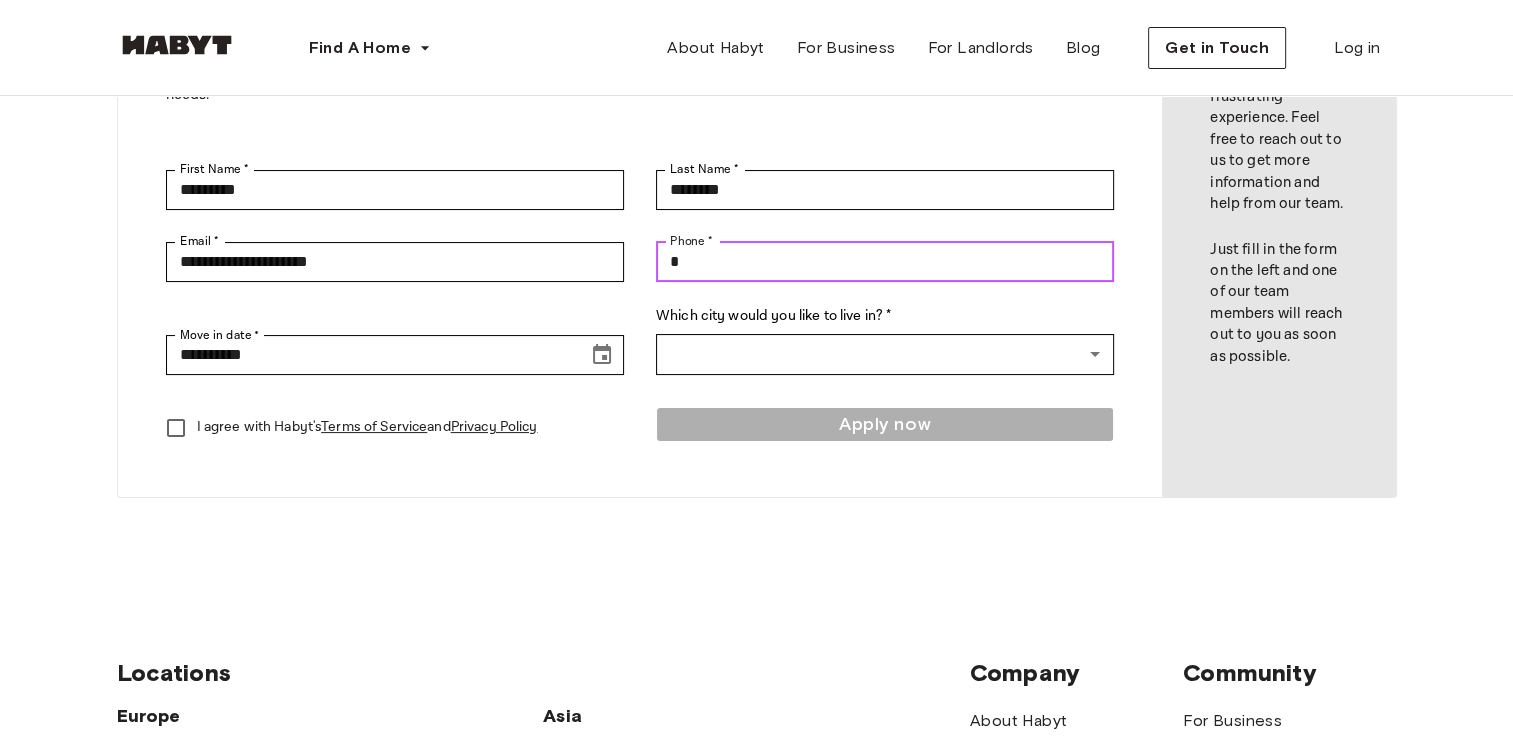 scroll, scrollTop: 242, scrollLeft: 0, axis: vertical 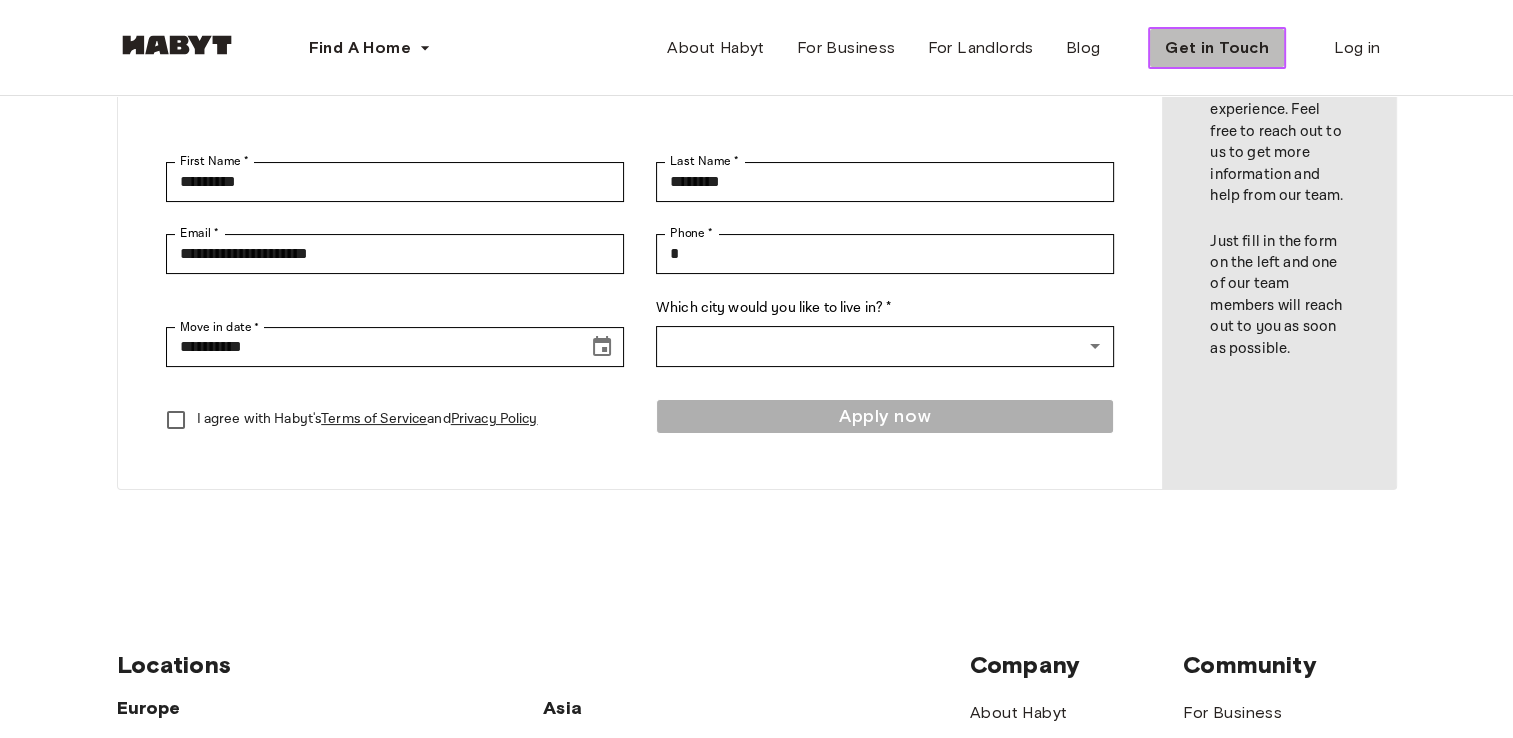 click on "Get in Touch" at bounding box center (1217, 48) 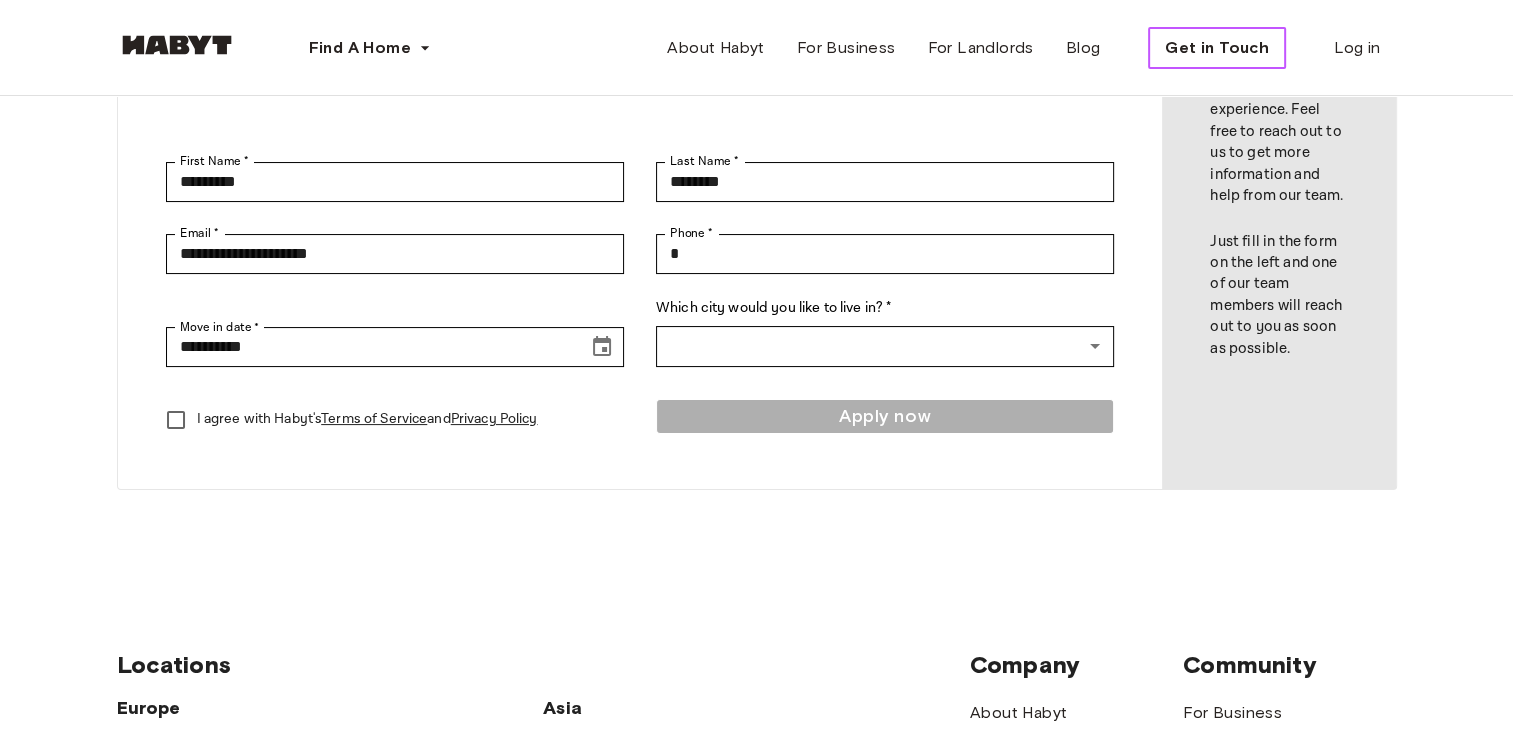 scroll, scrollTop: 0, scrollLeft: 0, axis: both 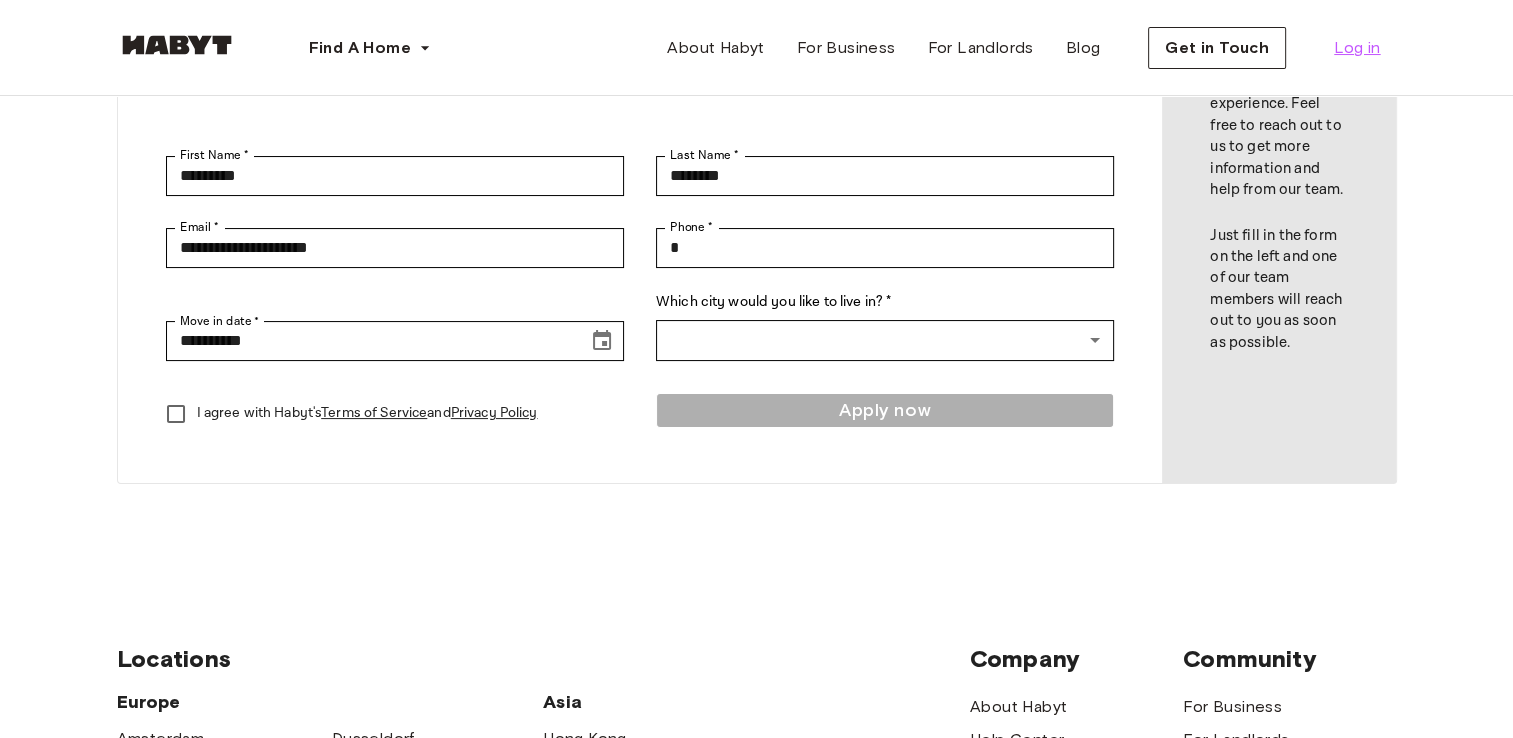click on "Log in" at bounding box center [1357, 48] 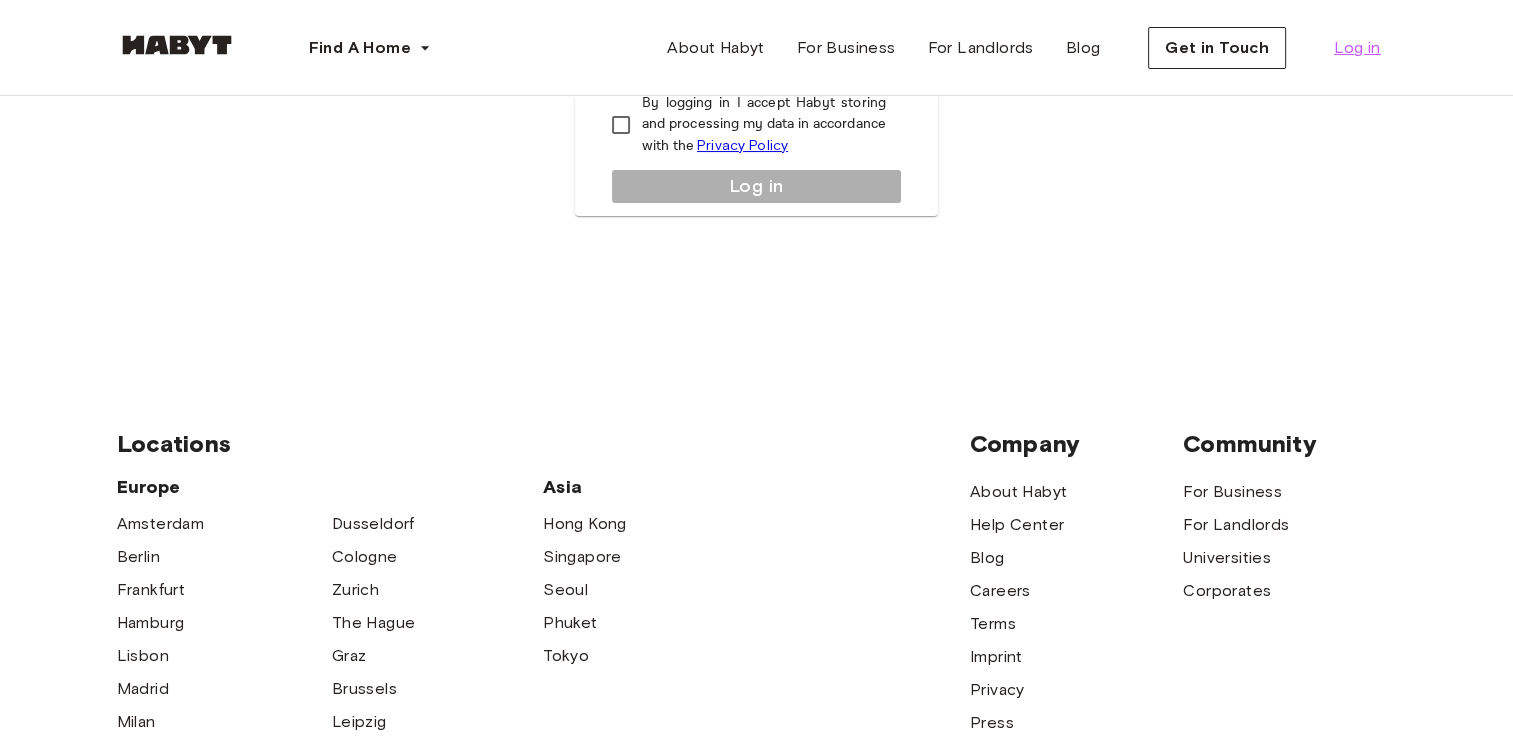 scroll, scrollTop: 0, scrollLeft: 0, axis: both 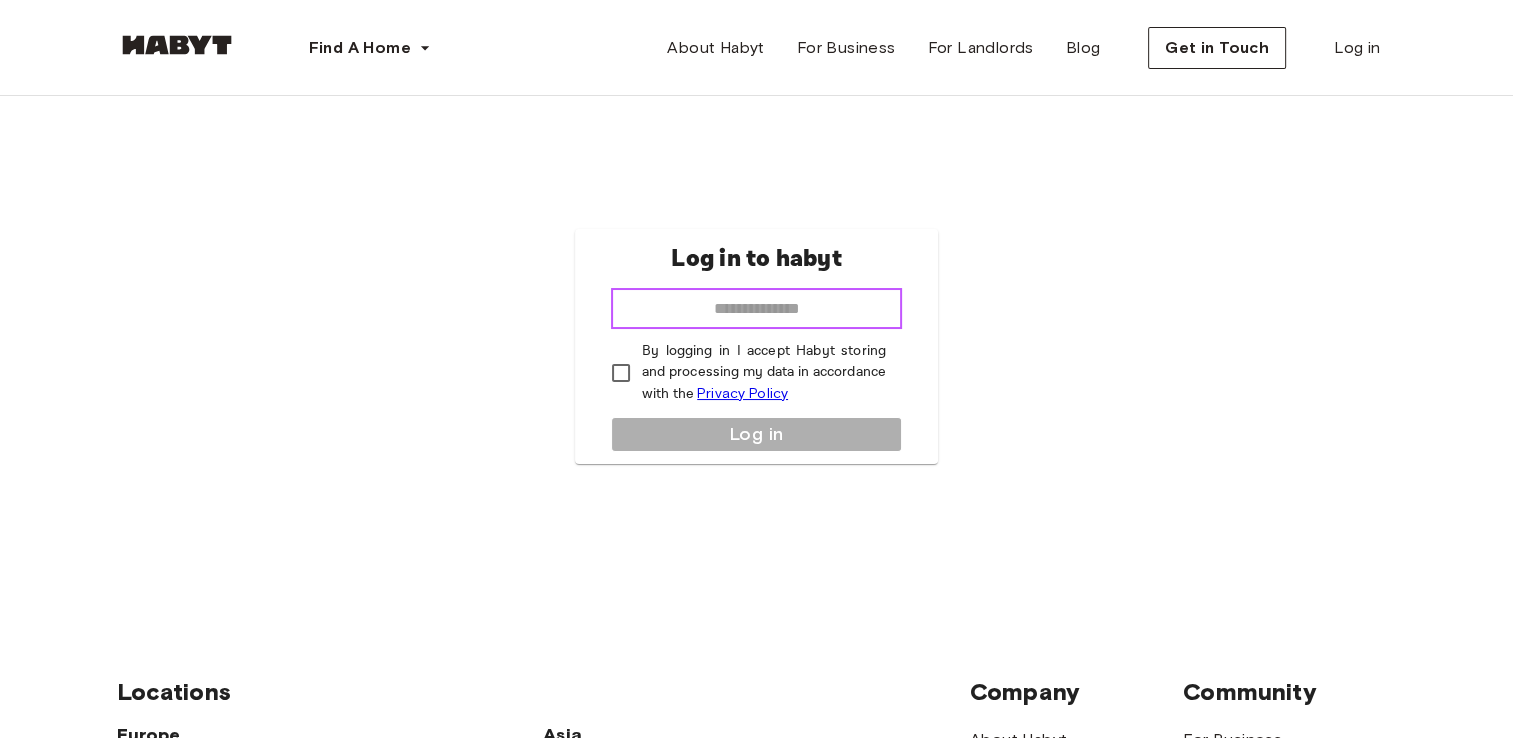 click at bounding box center [756, 309] 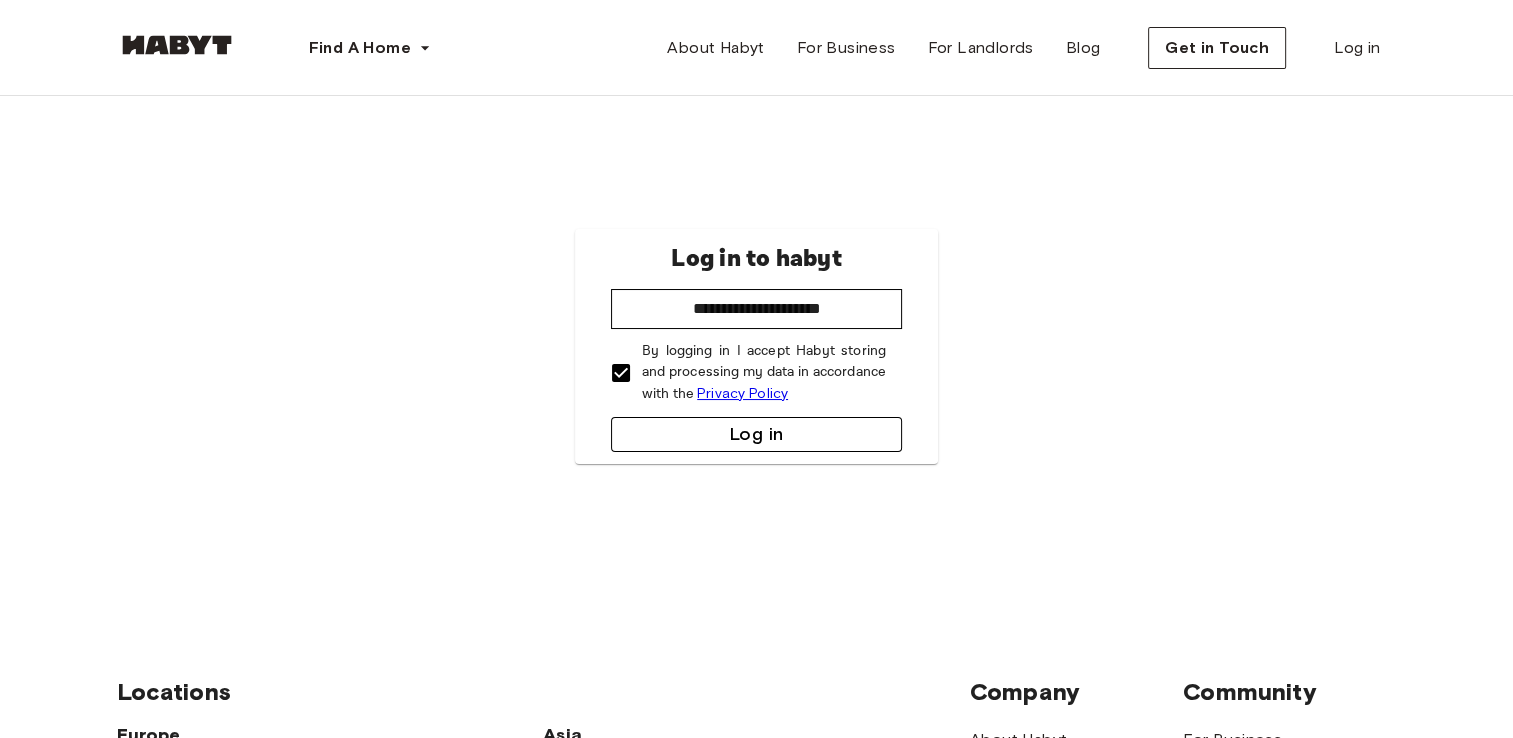 click on "Log in" at bounding box center [756, 434] 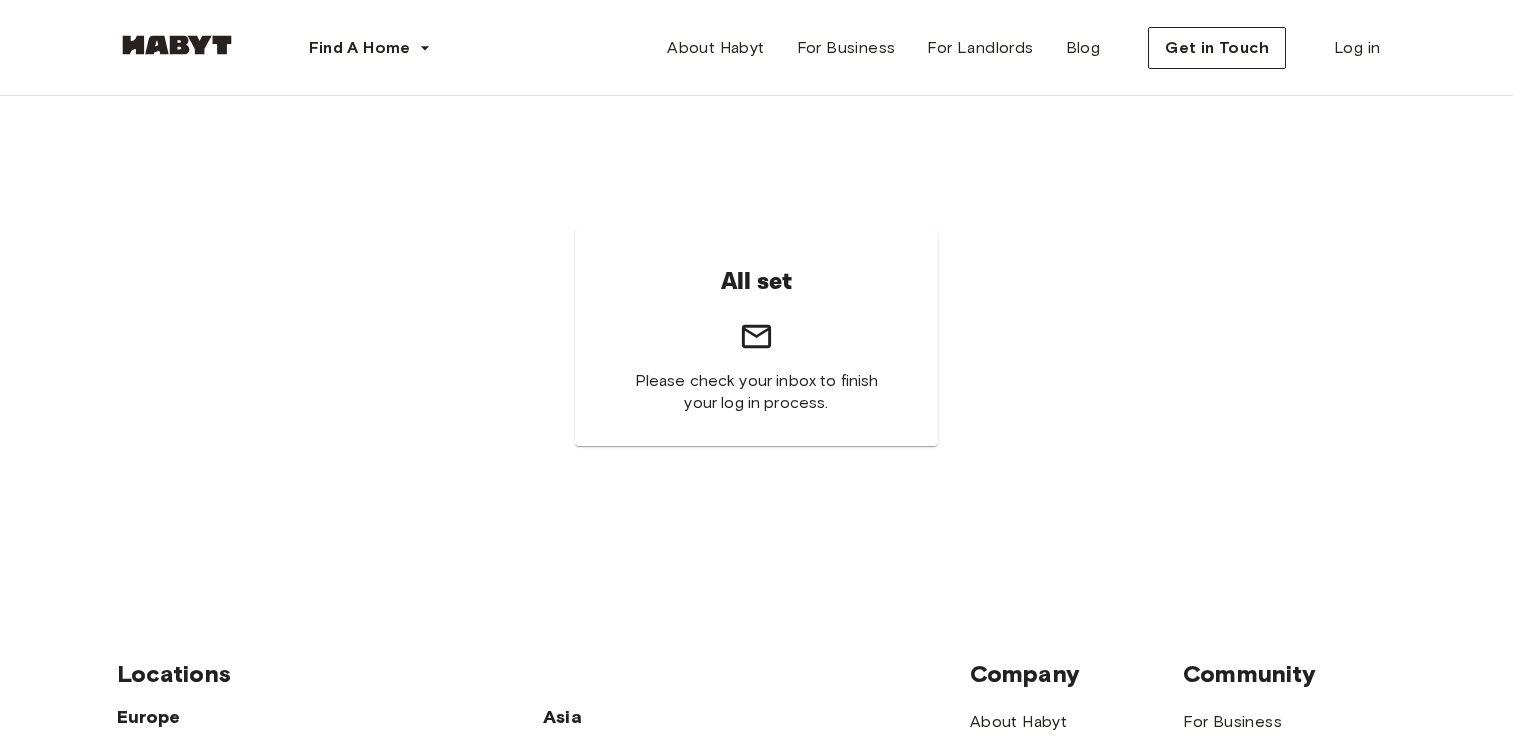 scroll, scrollTop: 0, scrollLeft: 0, axis: both 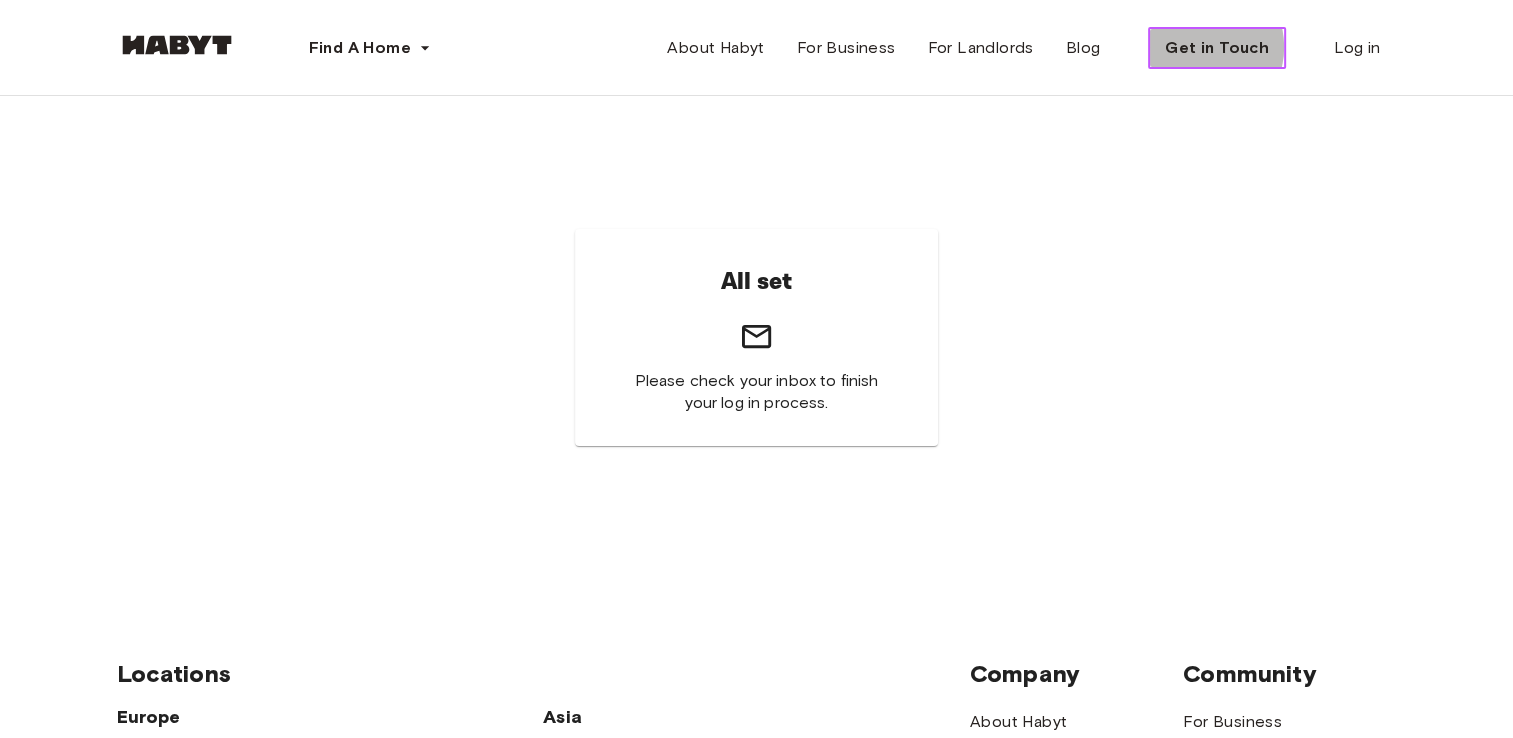 click on "Get in Touch" at bounding box center (1217, 48) 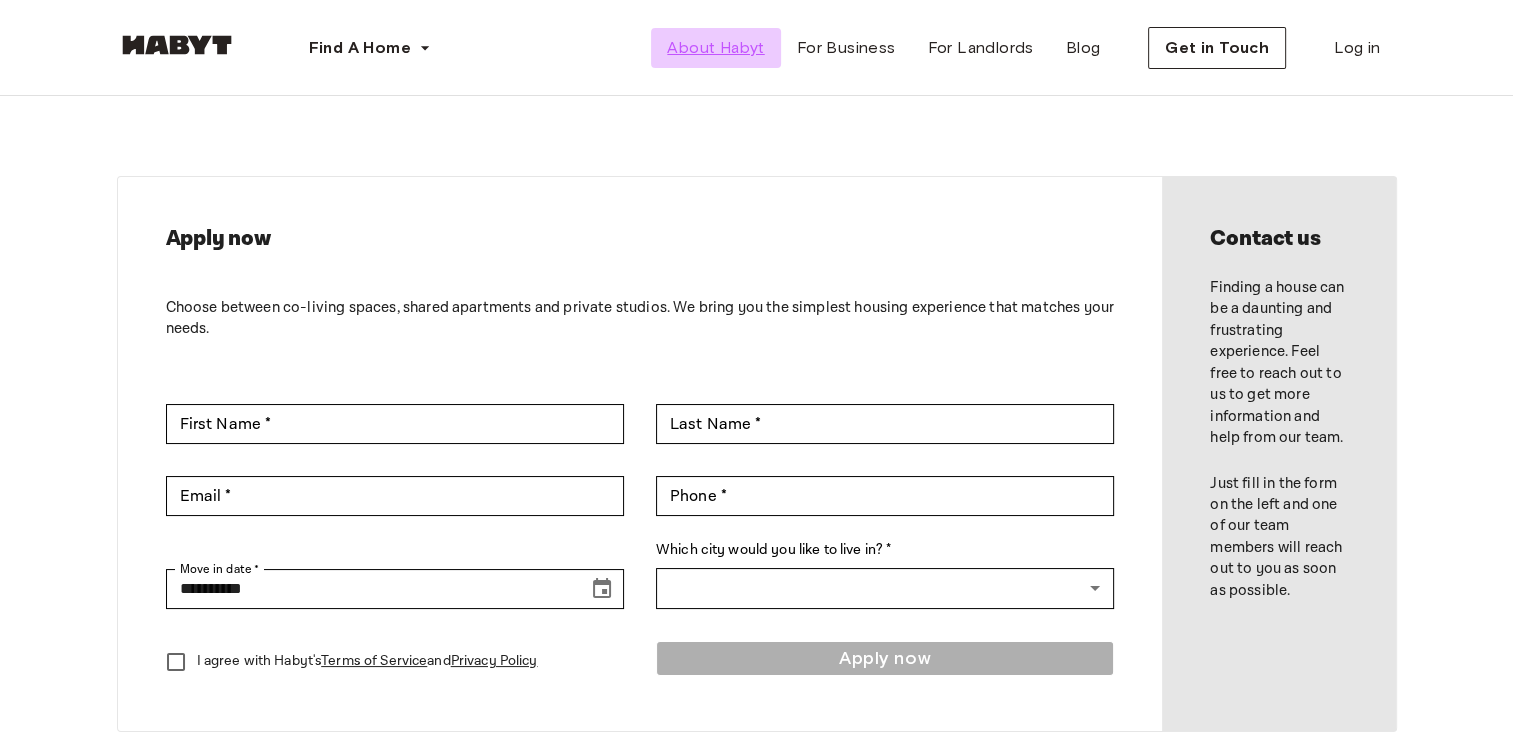 click on "About Habyt" at bounding box center [715, 48] 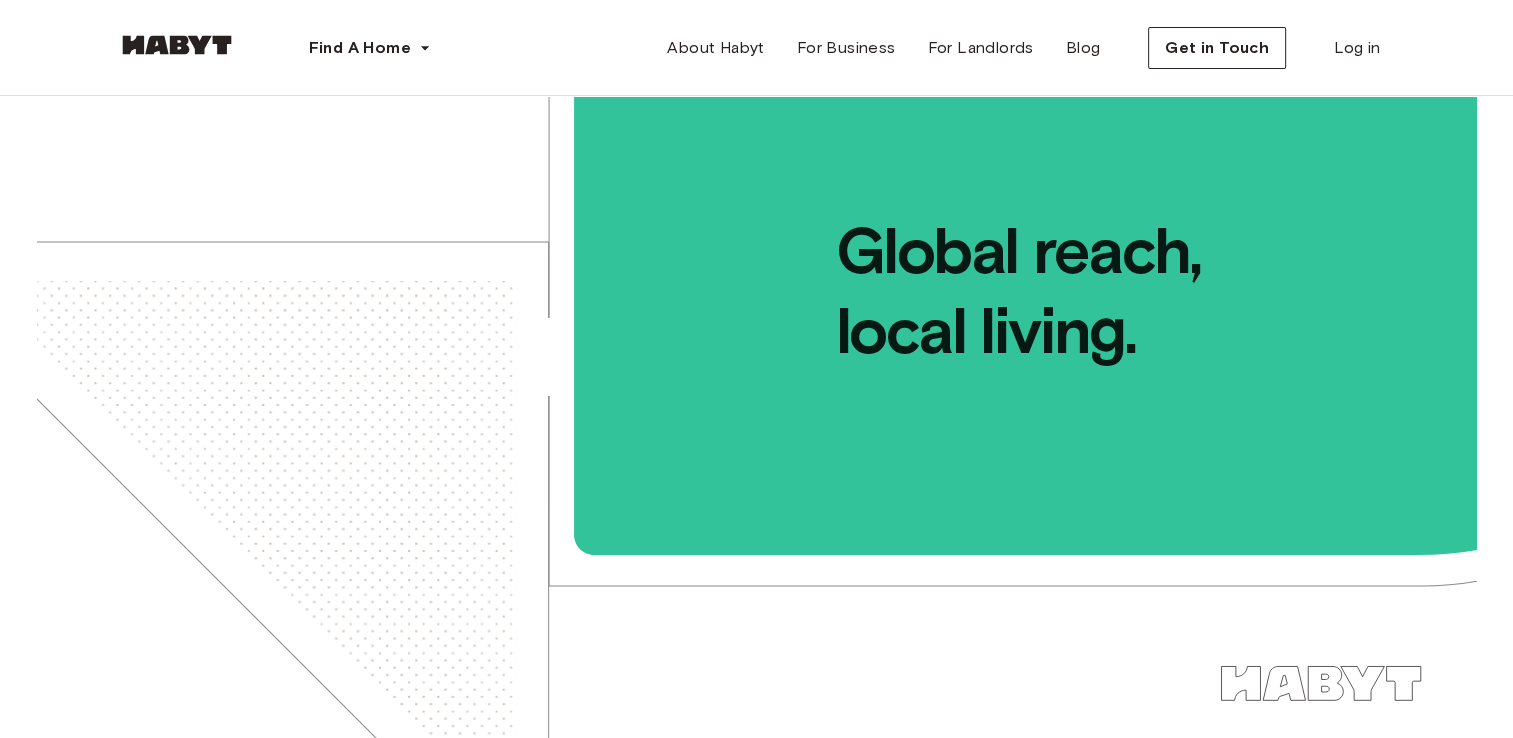 click on "Find A Home Europe Amsterdam Berlin Frankfurt Hamburg Lisbon Madrid Milan Modena Paris Turin Munich Rotterdam Stuttgart Dusseldorf Cologne Zurich The Hague Graz Brussels Leipzig Asia Hong Kong Singapore Seoul Phuket Tokyo About Habyt For Business For Landlords Blog Get in Touch Log in" at bounding box center [757, 48] 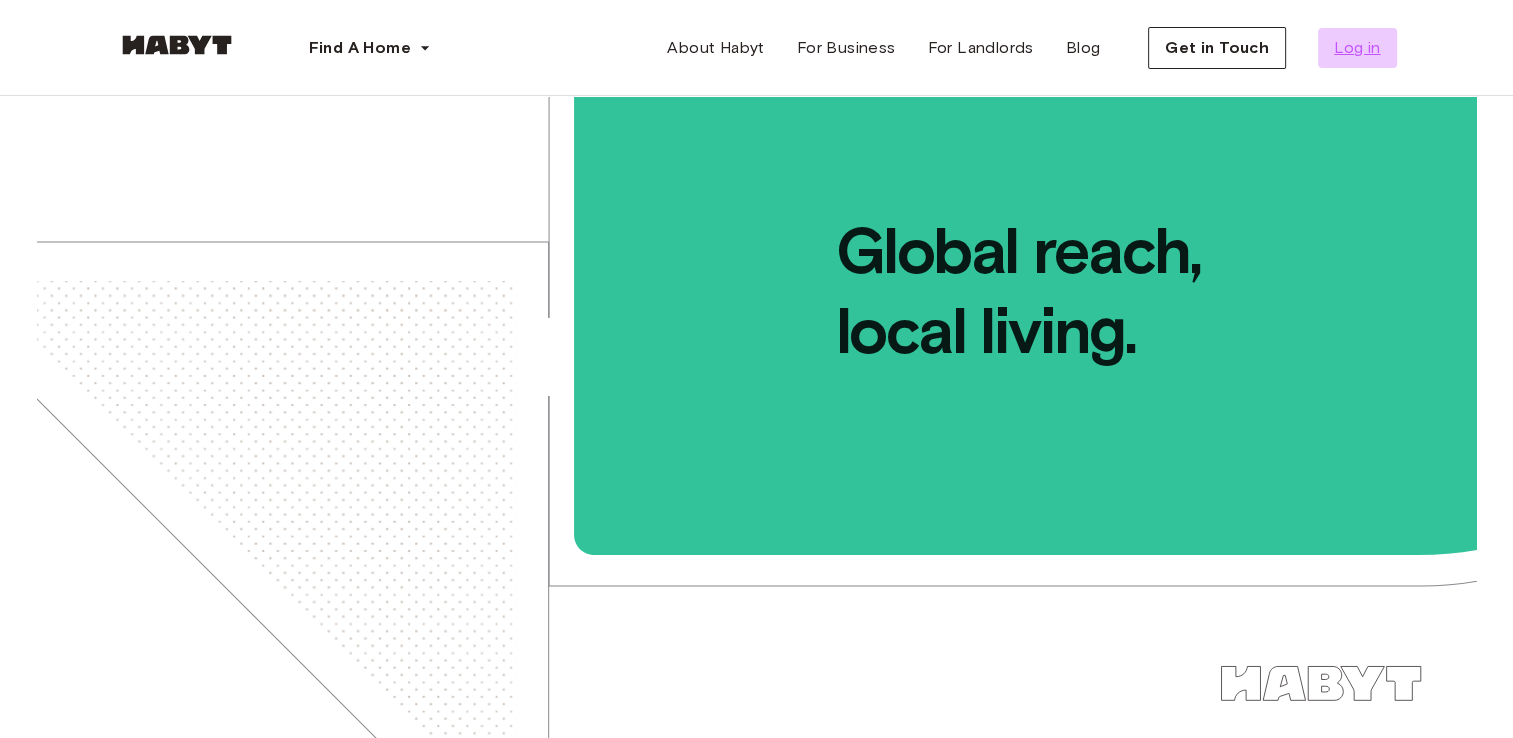 click on "Log in" at bounding box center (1357, 48) 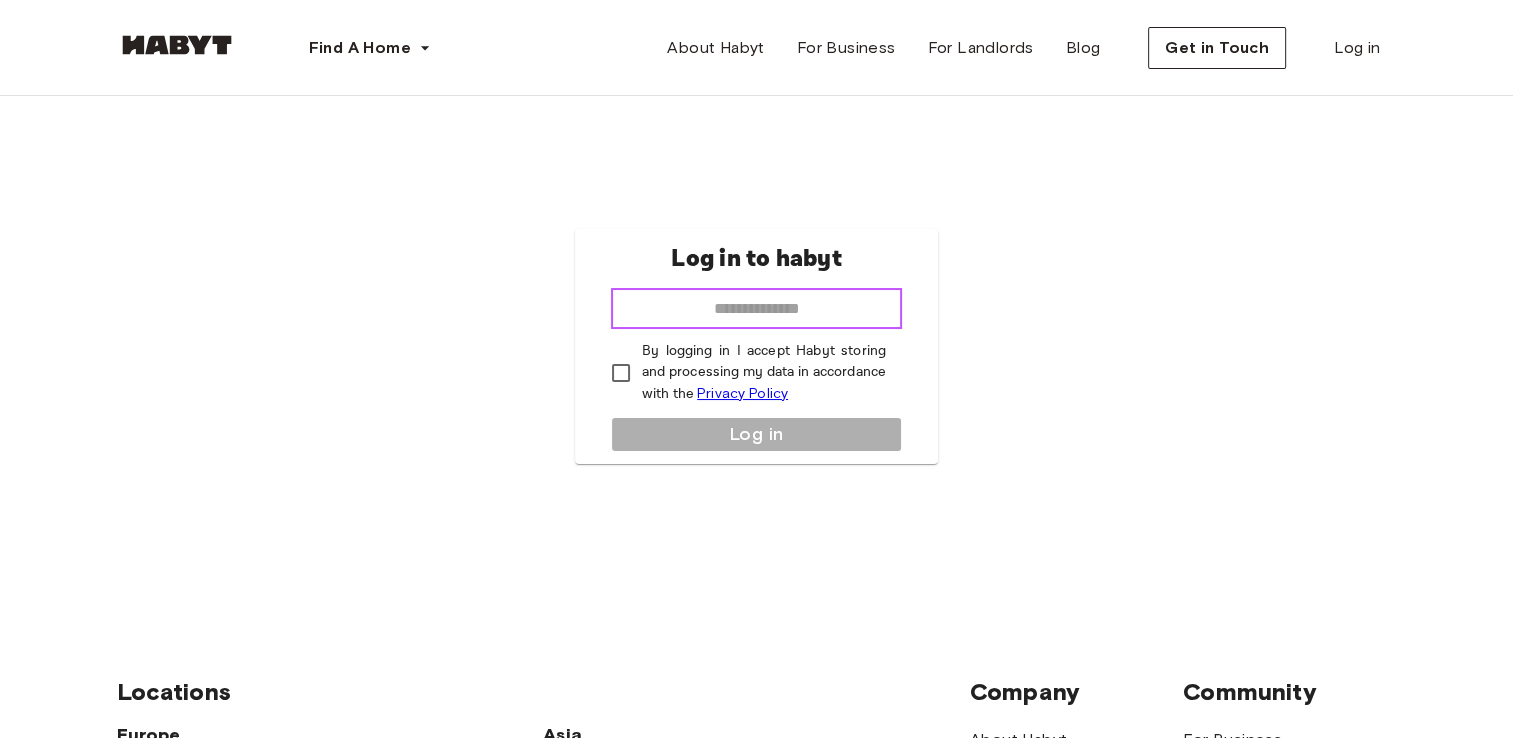 click at bounding box center [756, 309] 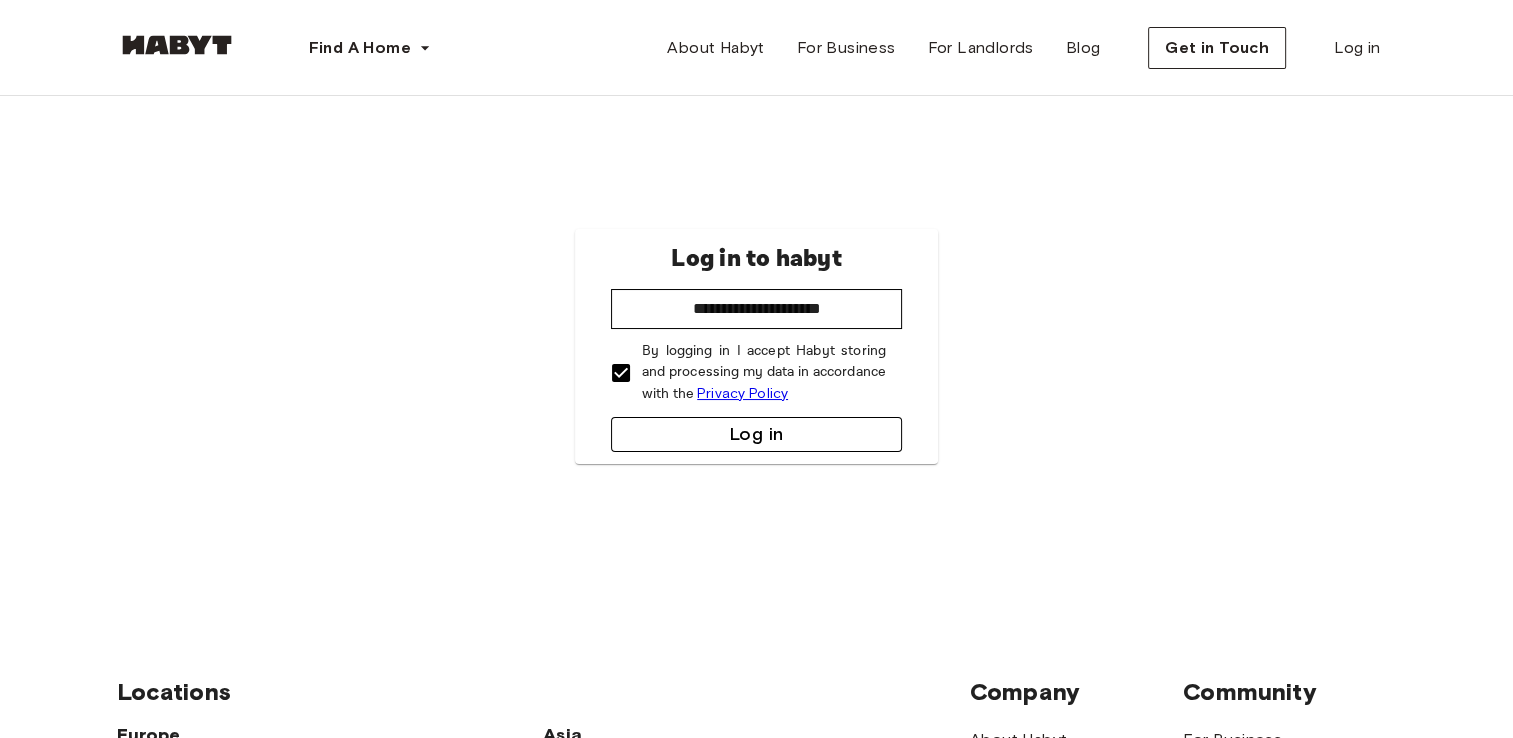 click on "Log in" at bounding box center (756, 434) 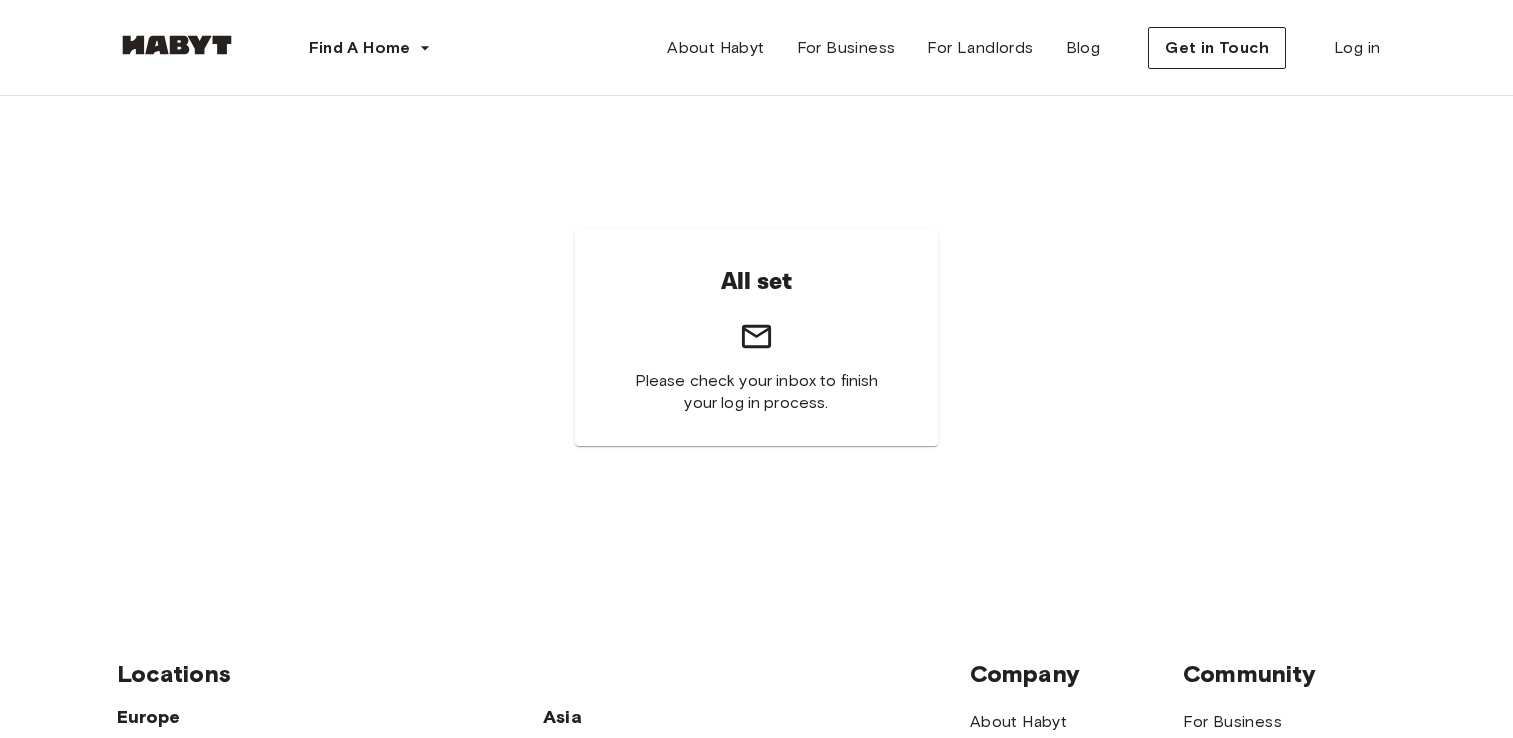 scroll, scrollTop: 0, scrollLeft: 0, axis: both 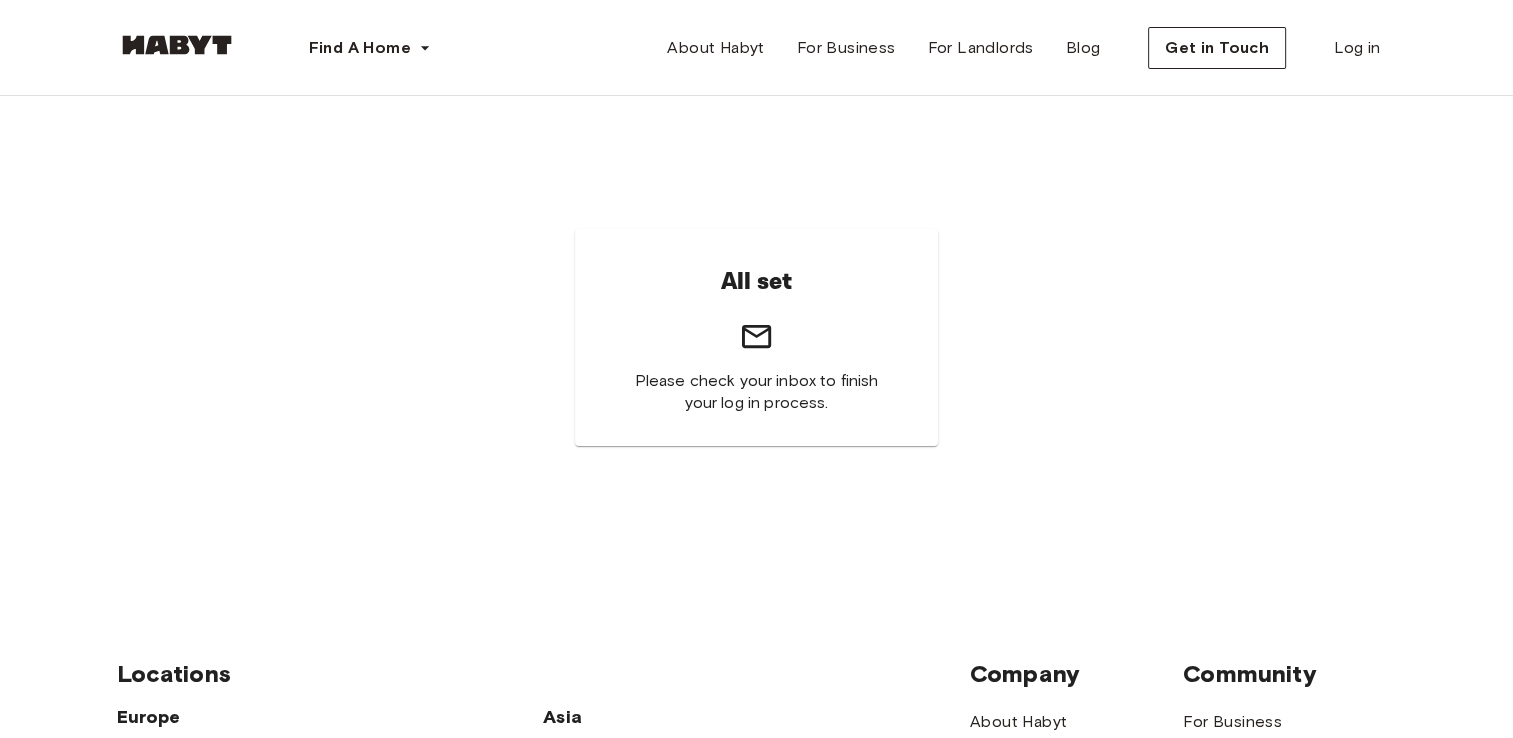 click on "Please check your inbox to finish your log in process." at bounding box center [756, 392] 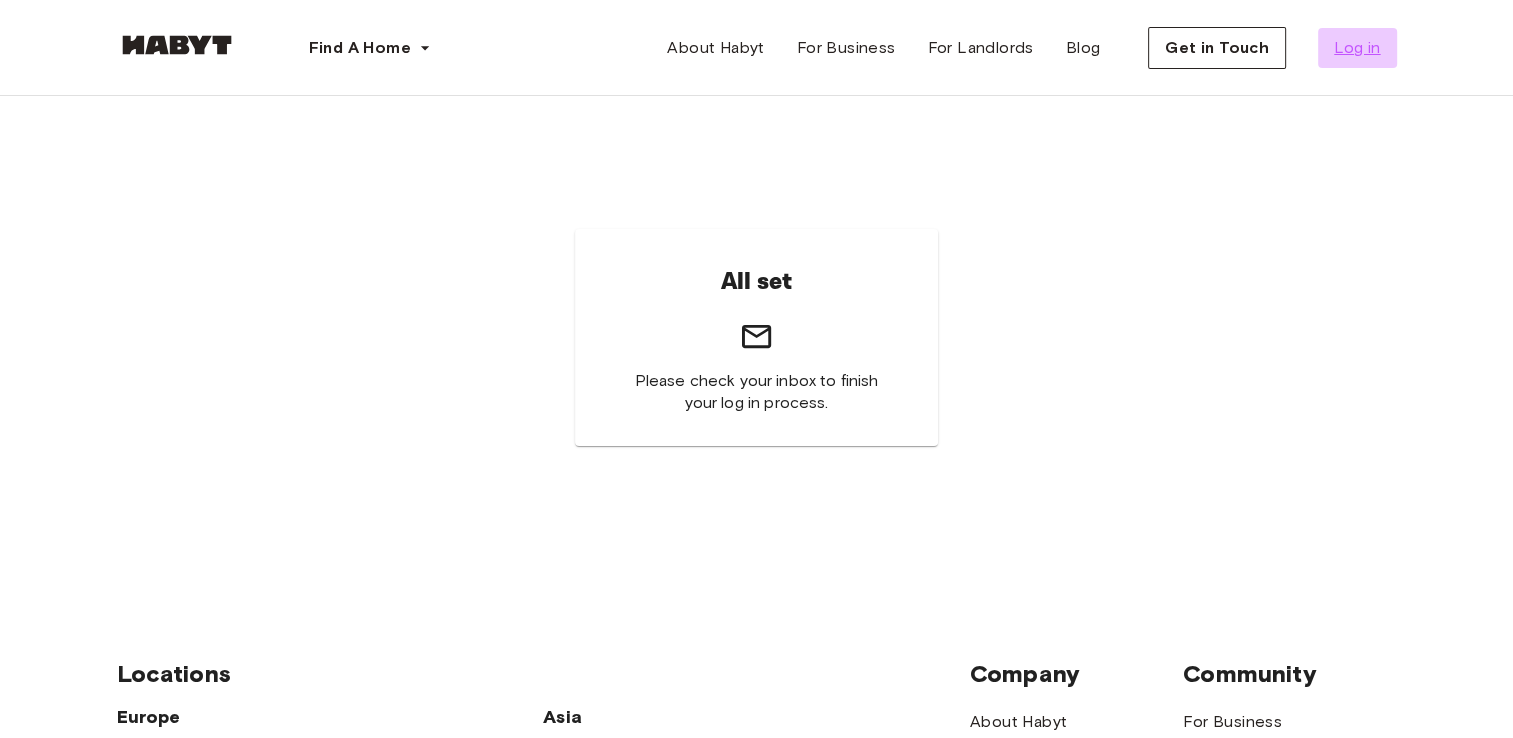 click on "Log in" at bounding box center [1357, 48] 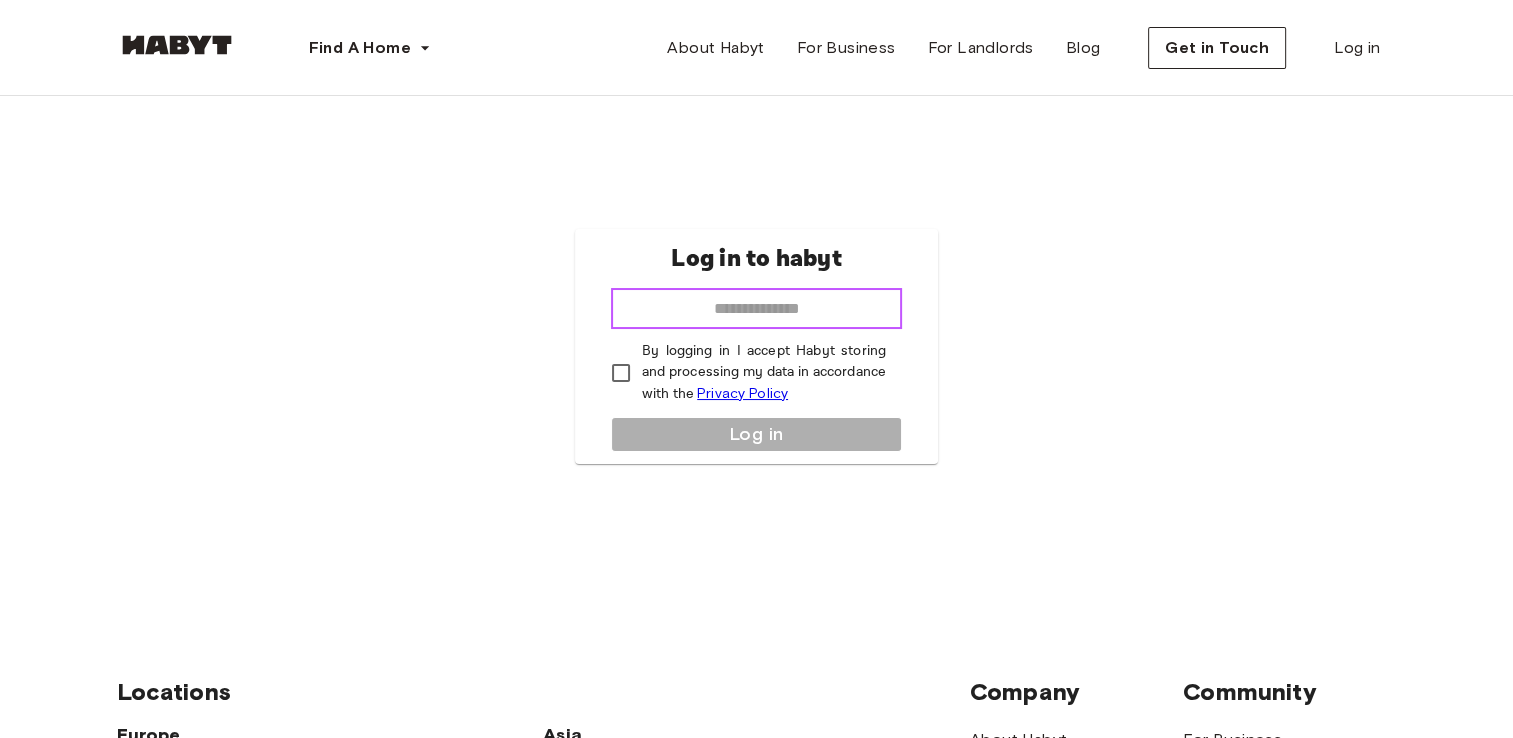 click at bounding box center [756, 309] 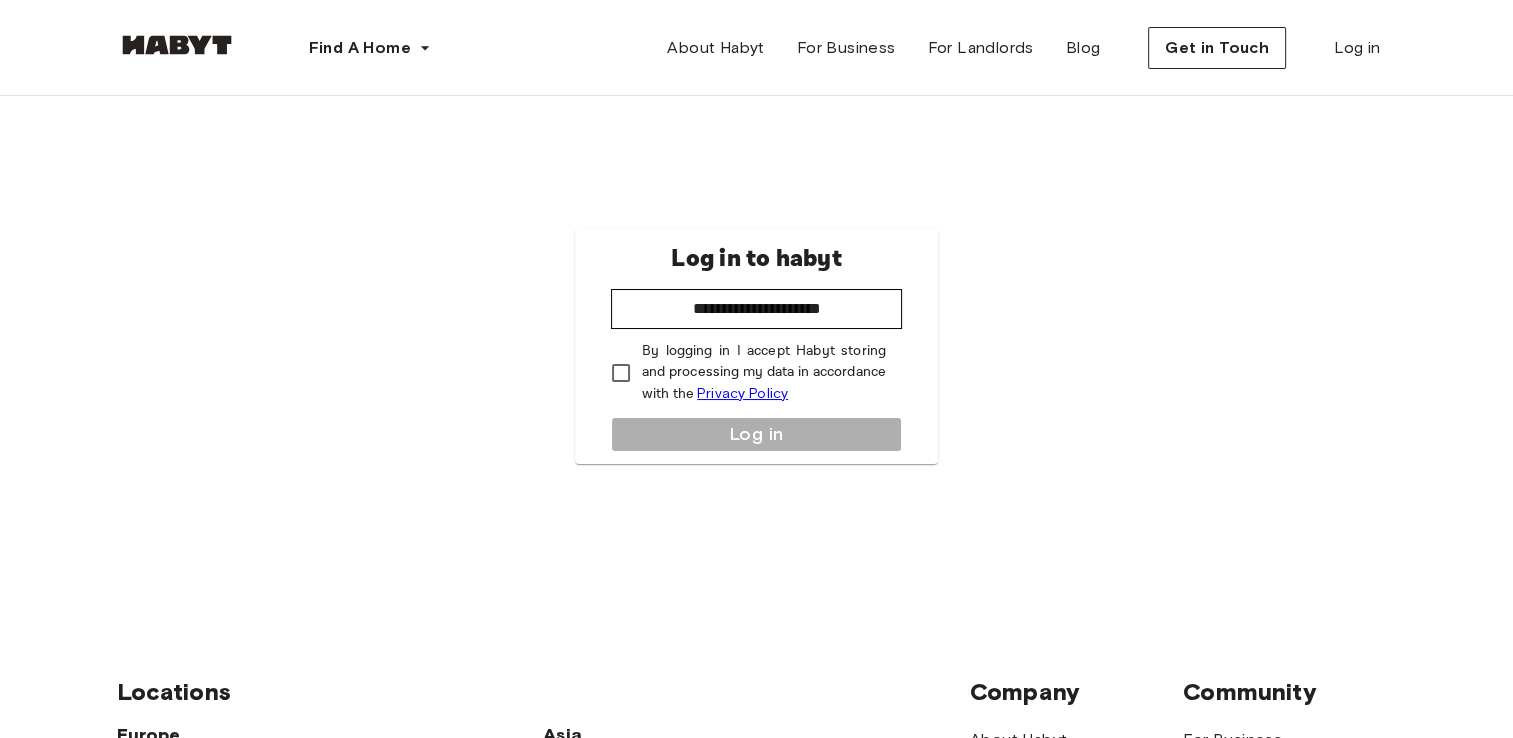 click on "**********" at bounding box center (756, 346) 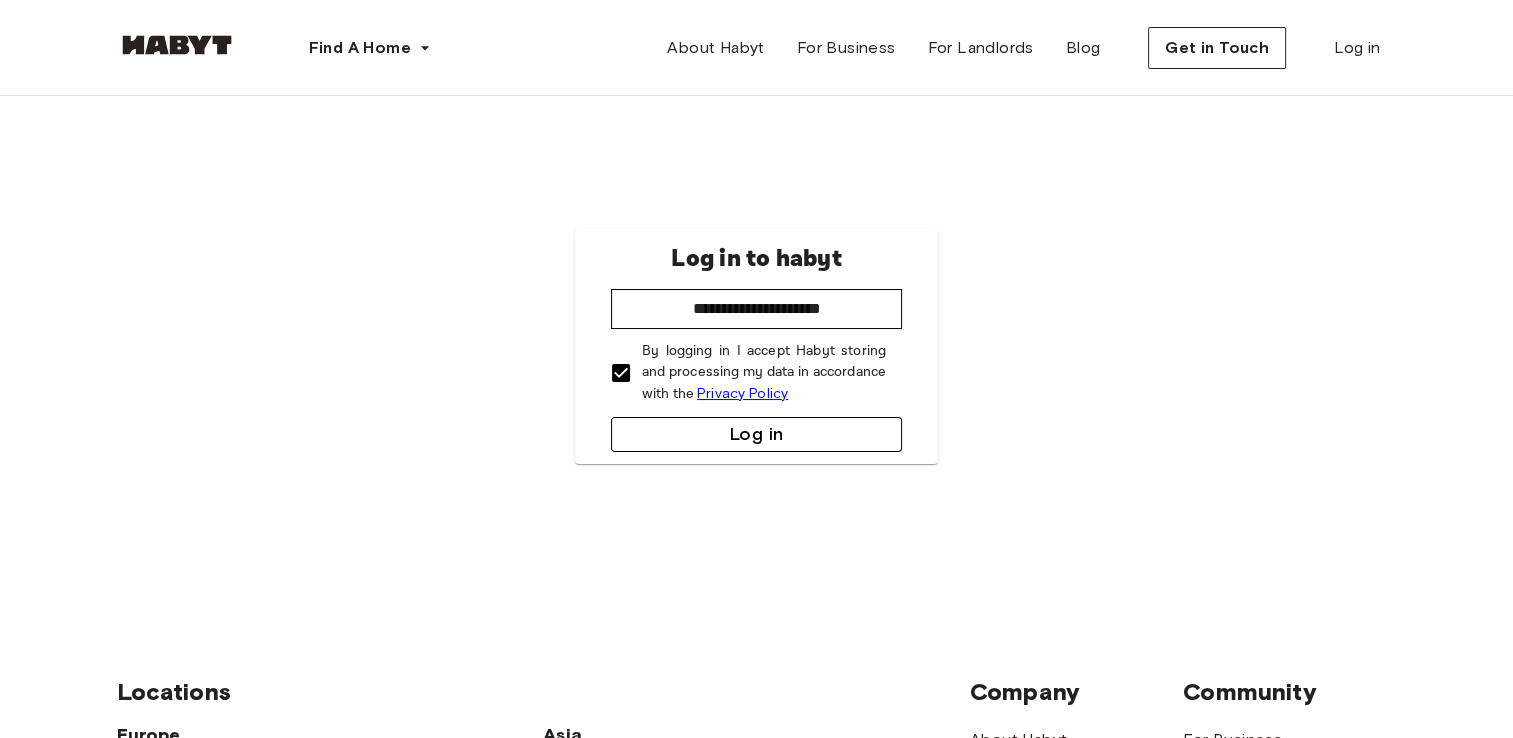 click on "Log in" at bounding box center [756, 434] 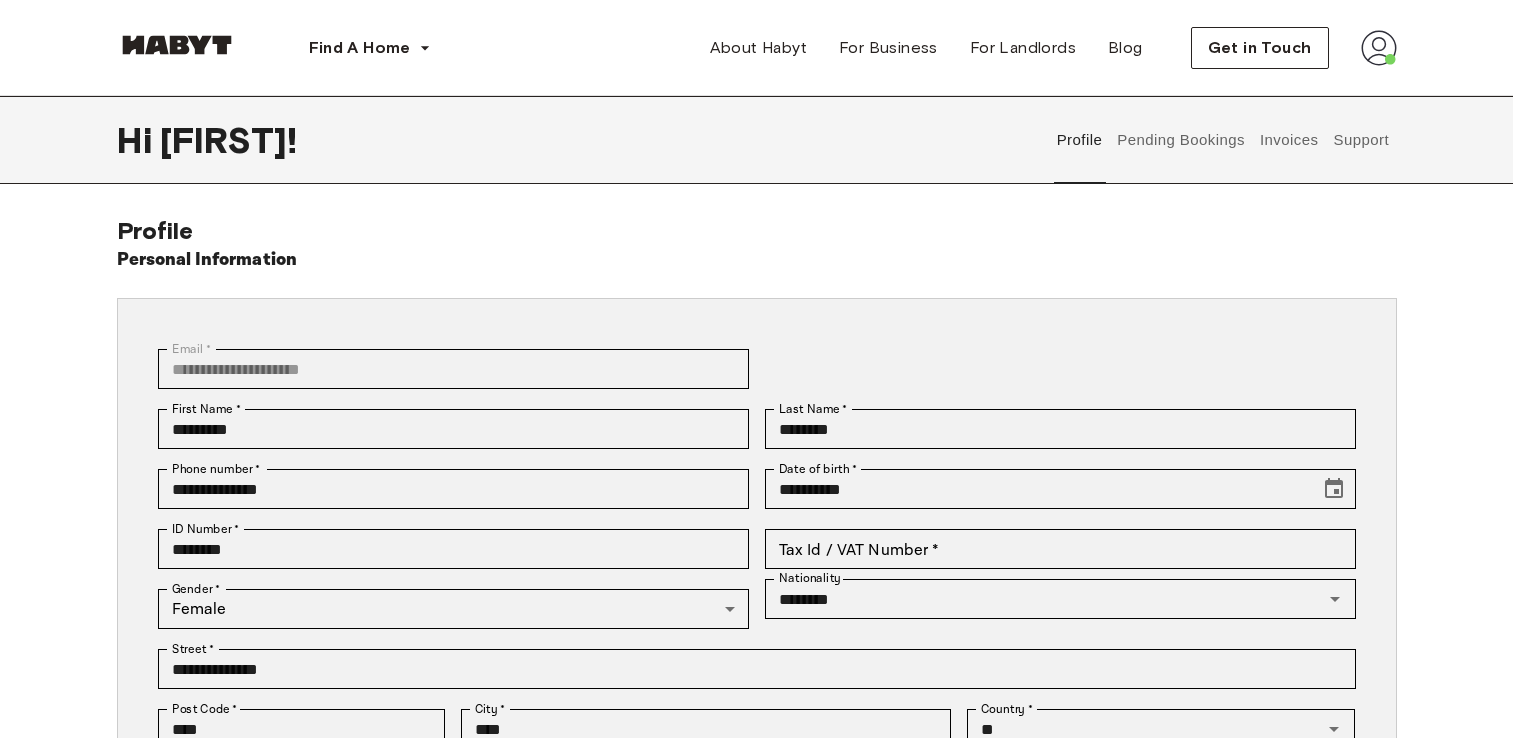 scroll, scrollTop: 0, scrollLeft: 0, axis: both 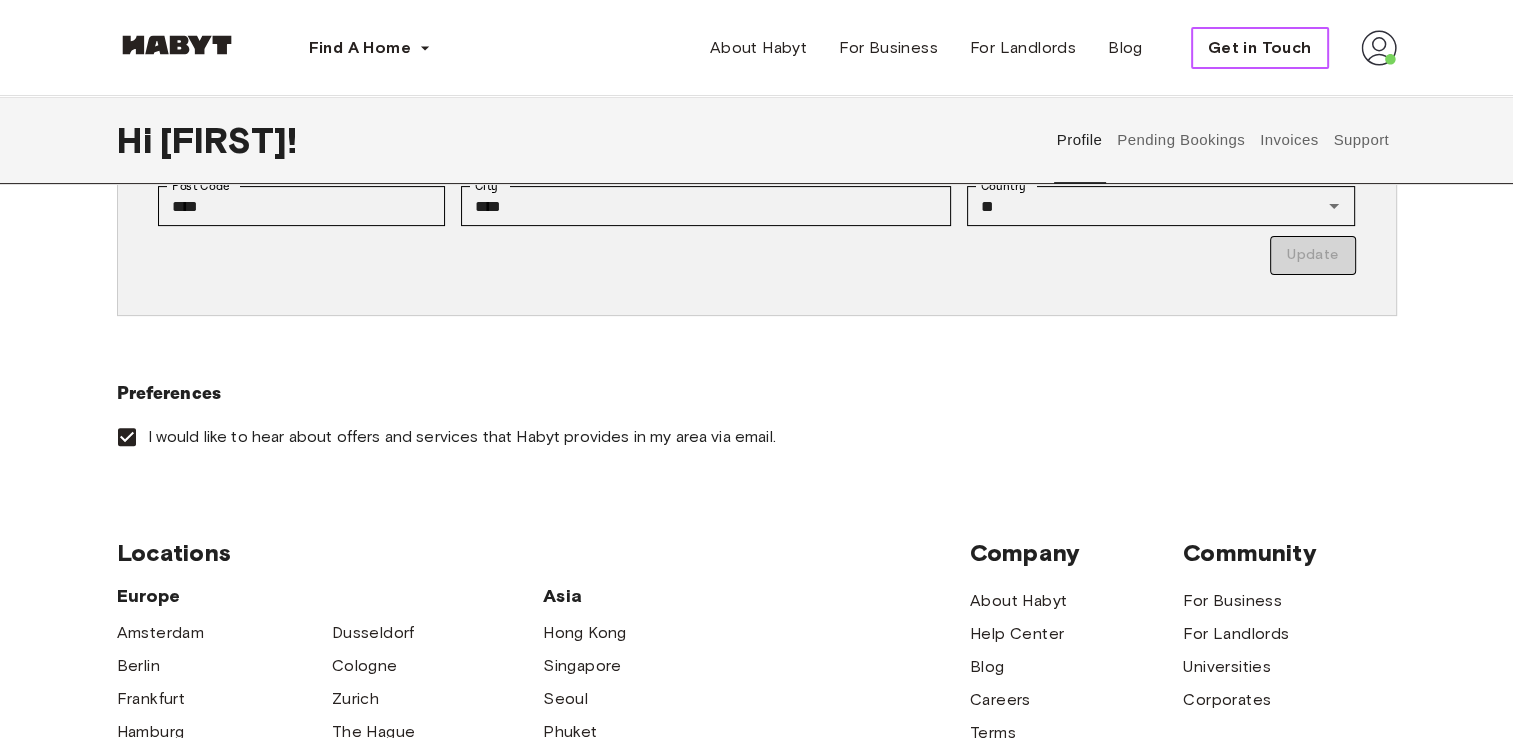 click on "Get in Touch" at bounding box center (1260, 48) 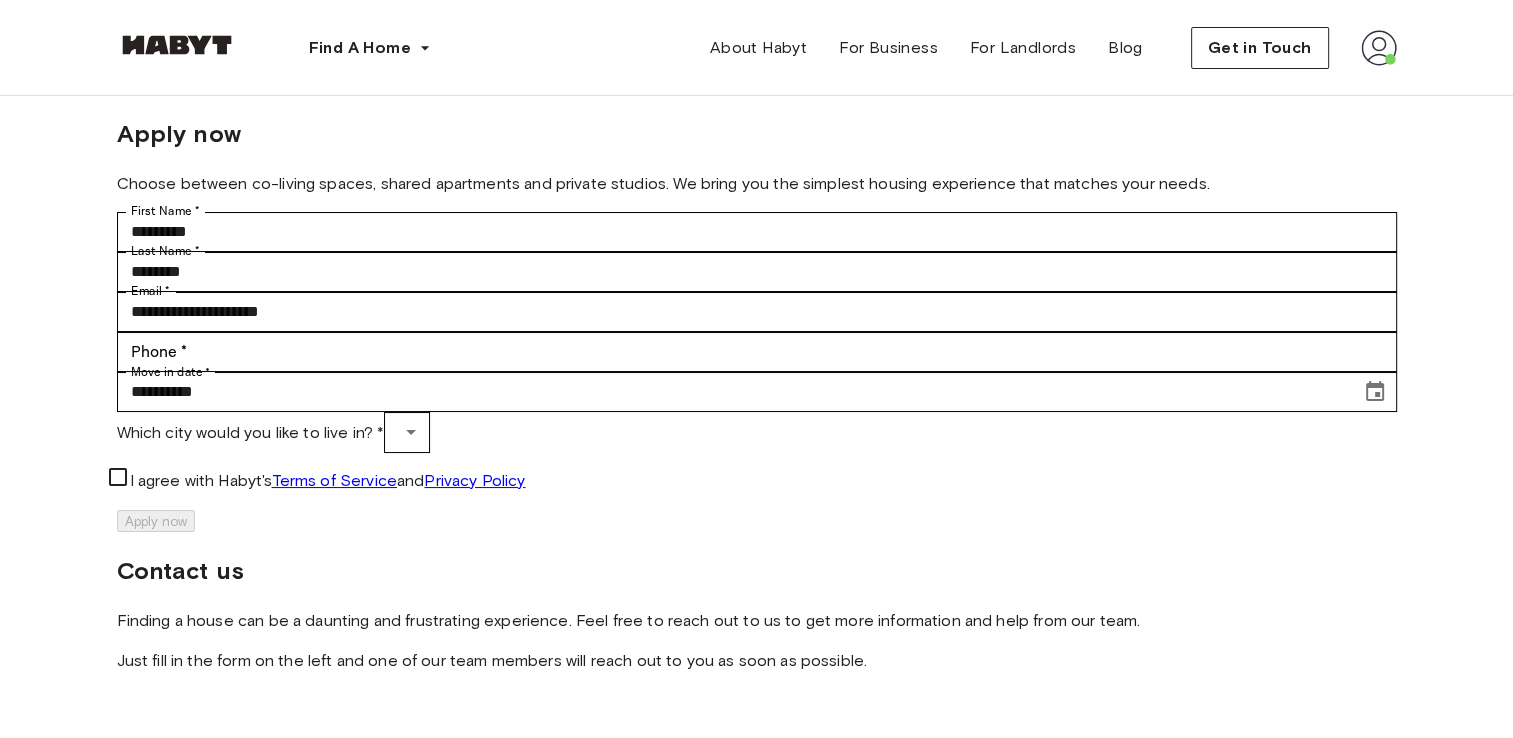 click at bounding box center [1379, 48] 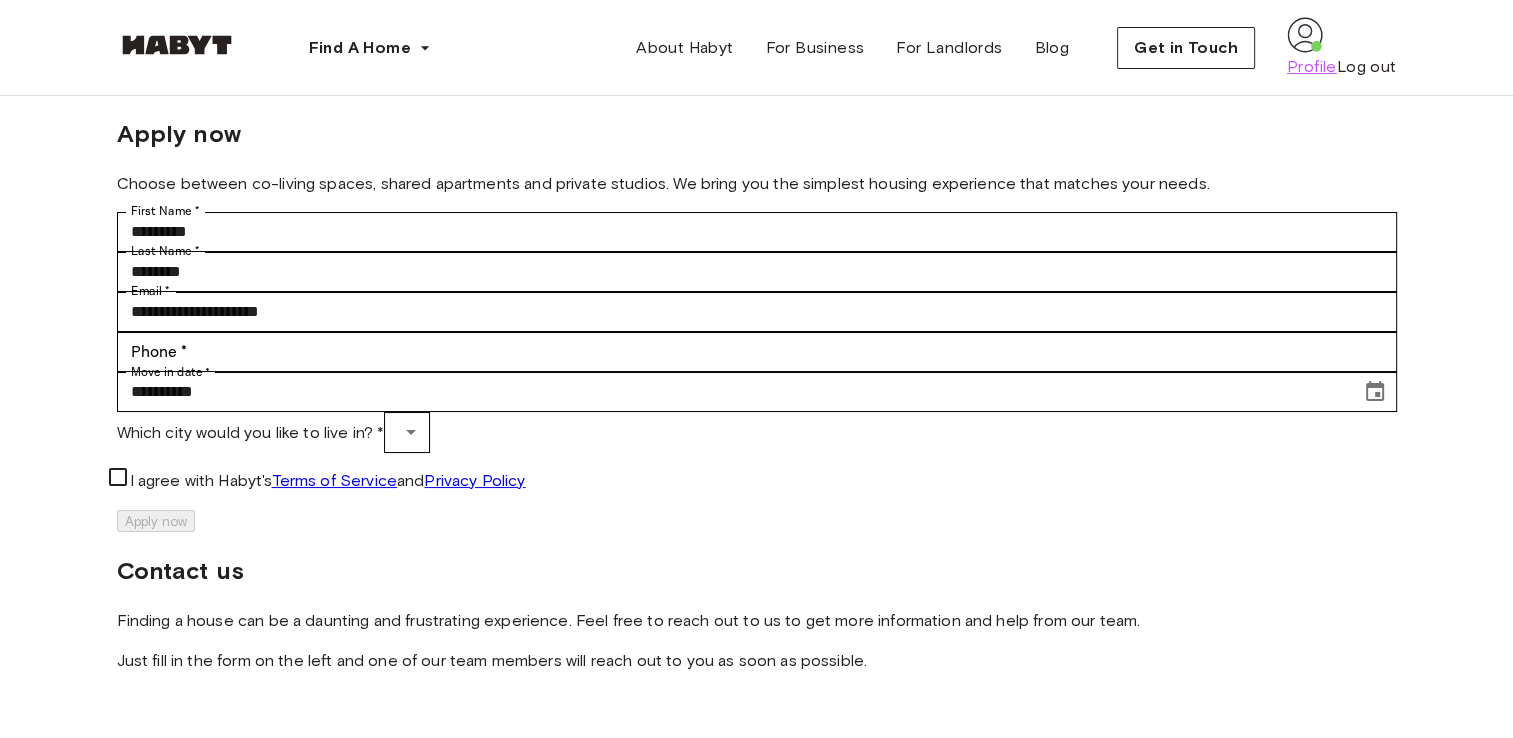 click on "Profile" at bounding box center [1312, 67] 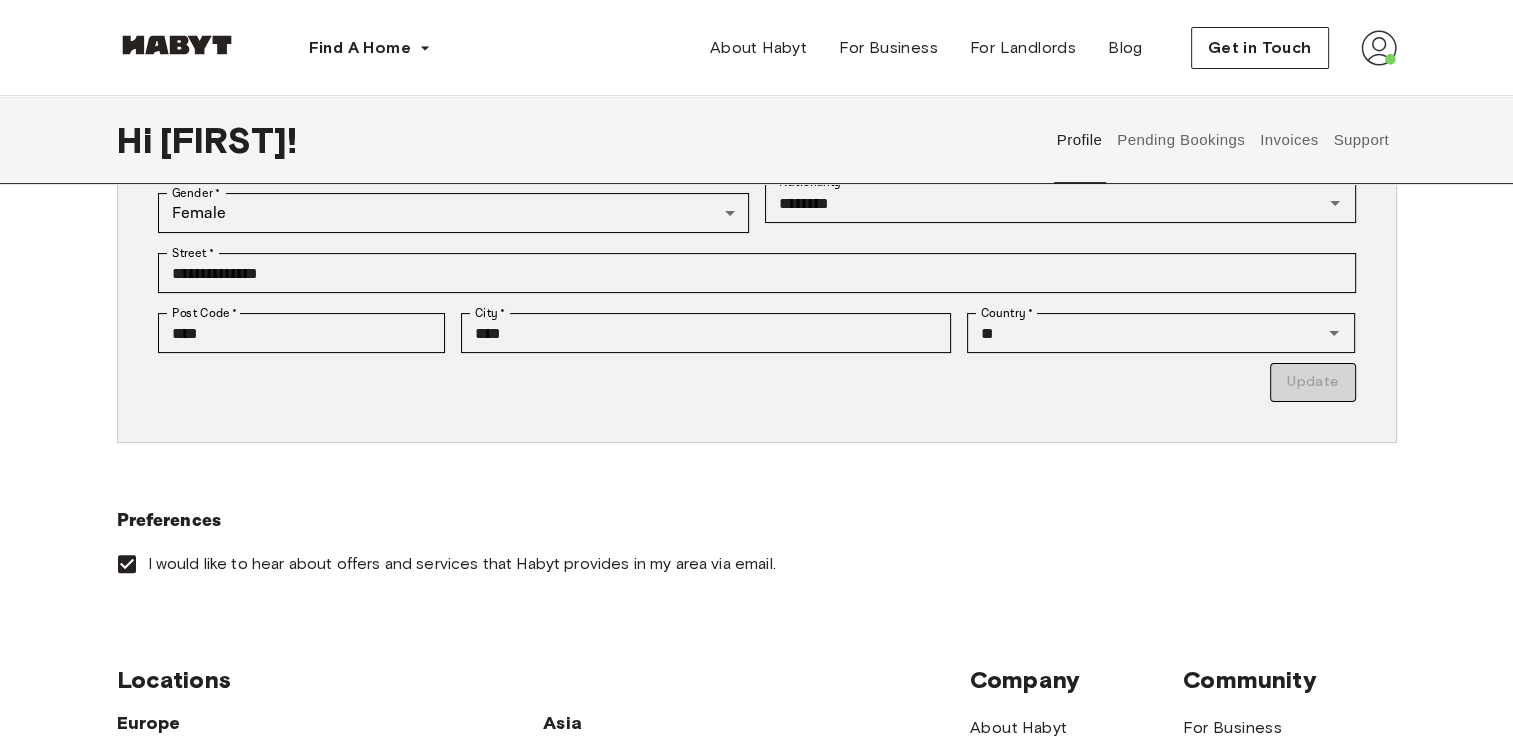 scroll, scrollTop: 631, scrollLeft: 0, axis: vertical 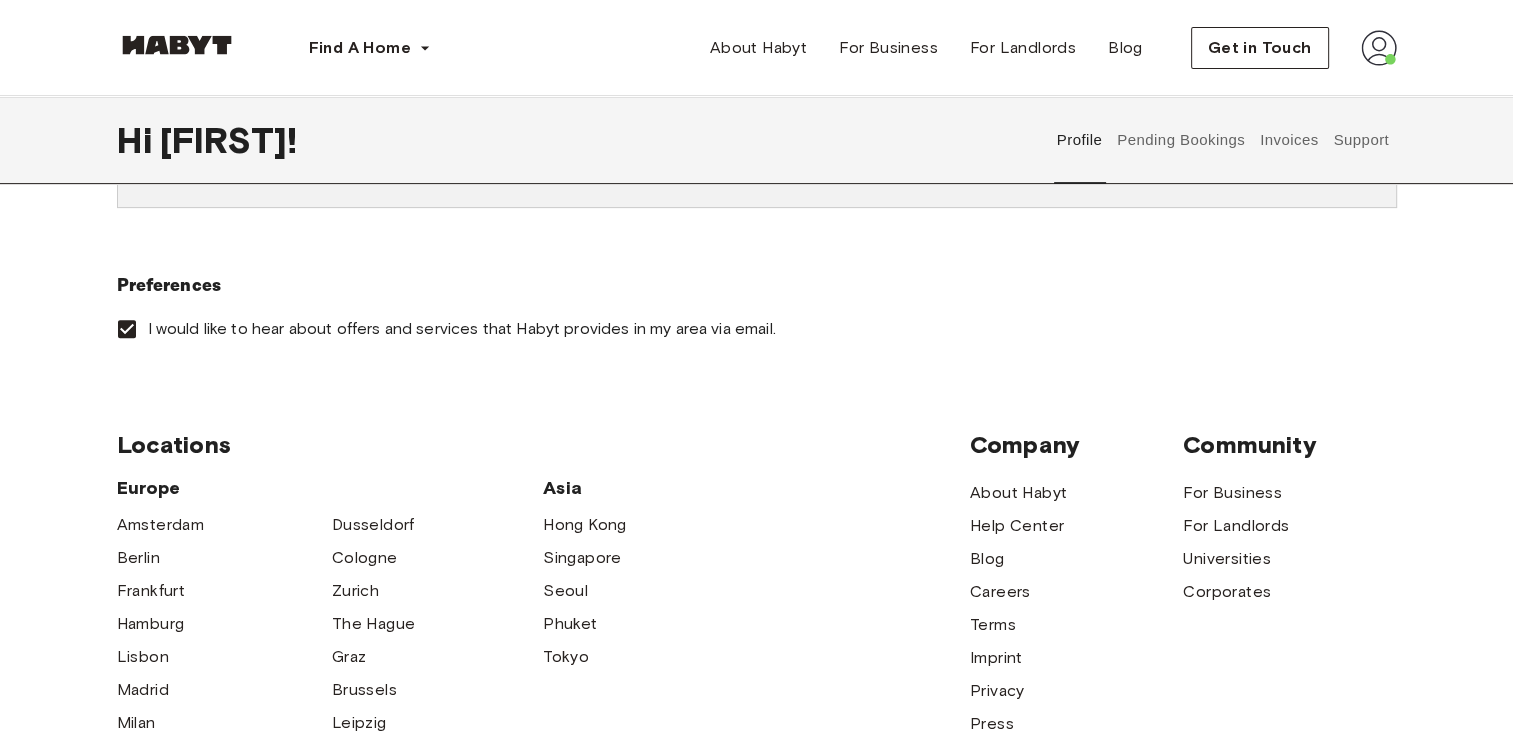 click on "Pending Bookings" at bounding box center (1181, 140) 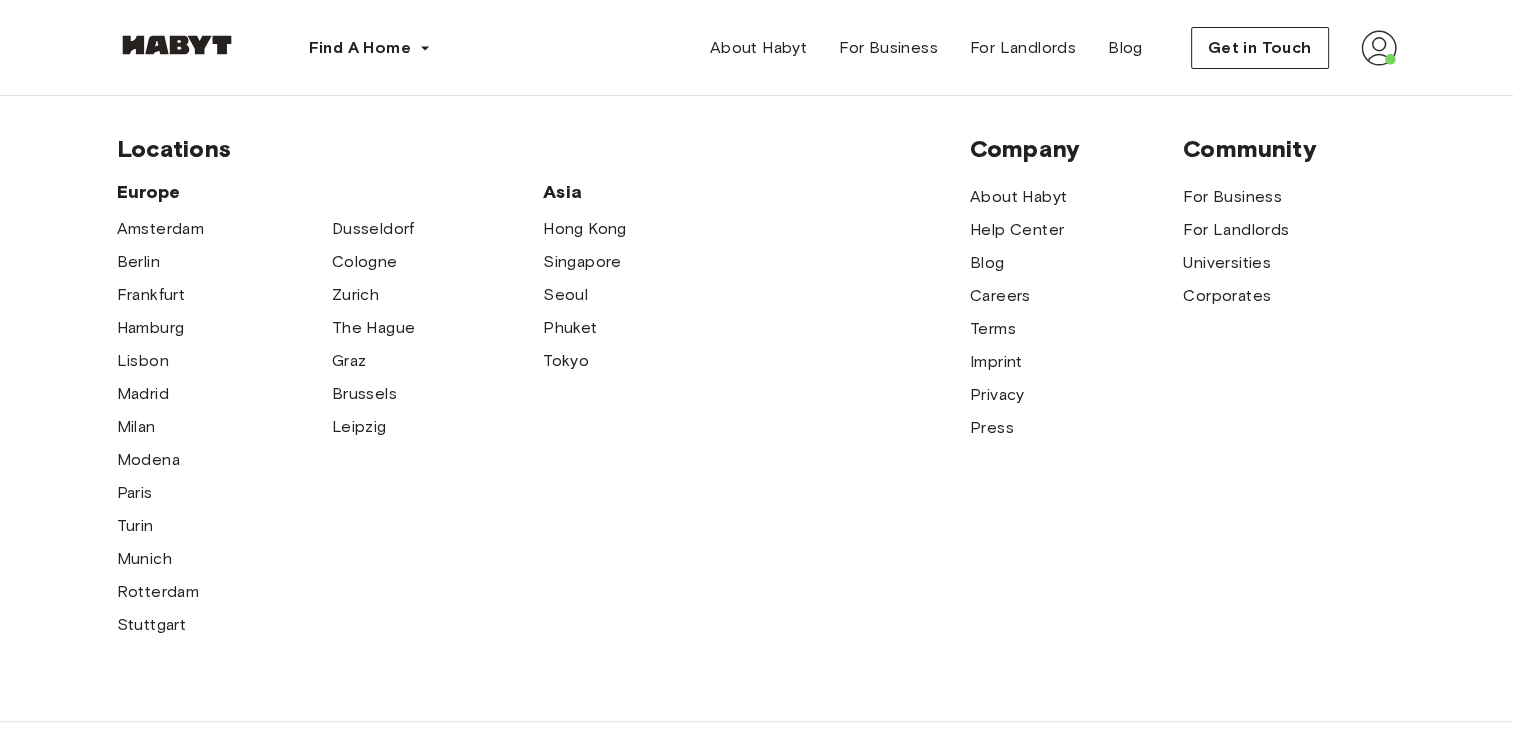 scroll, scrollTop: 631, scrollLeft: 0, axis: vertical 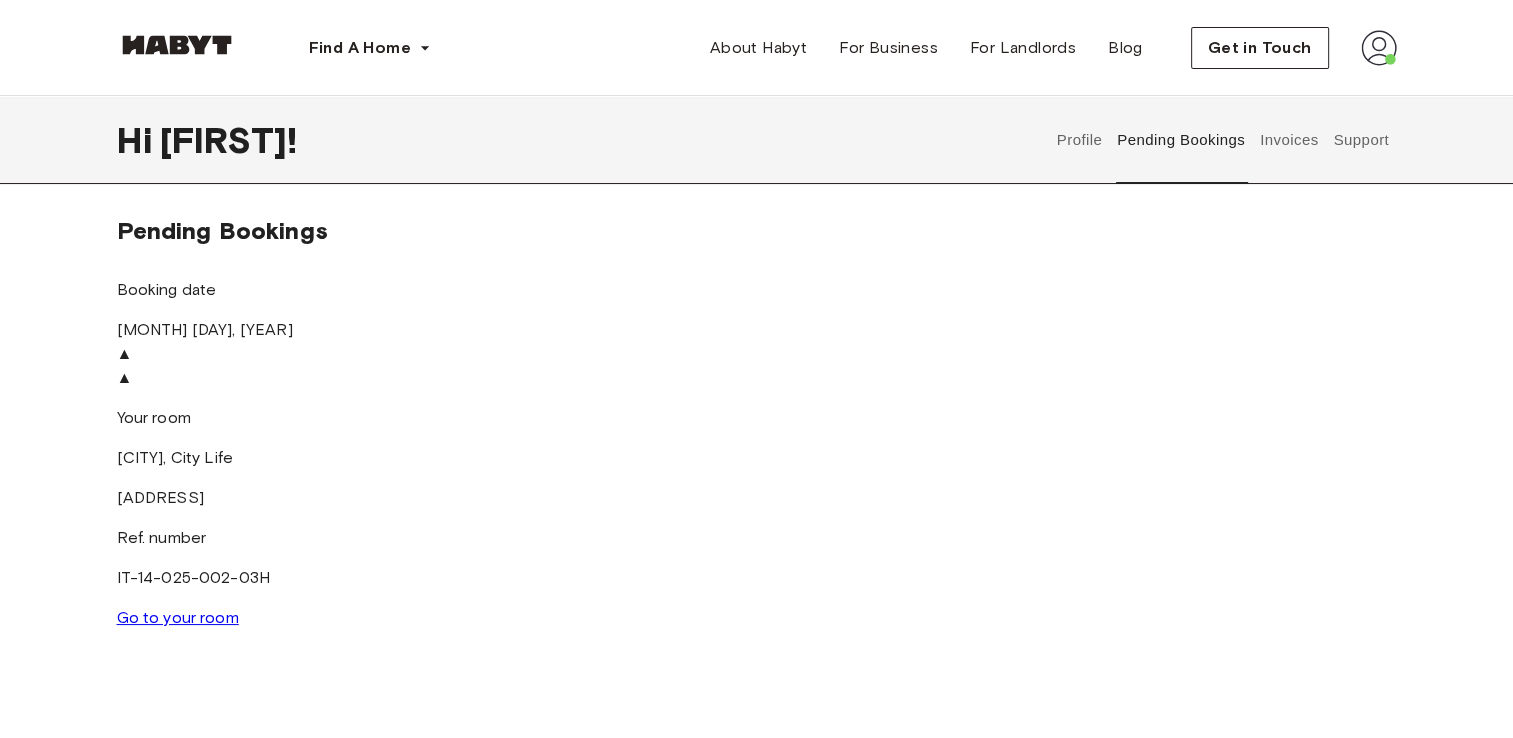 click at bounding box center (757, 342) 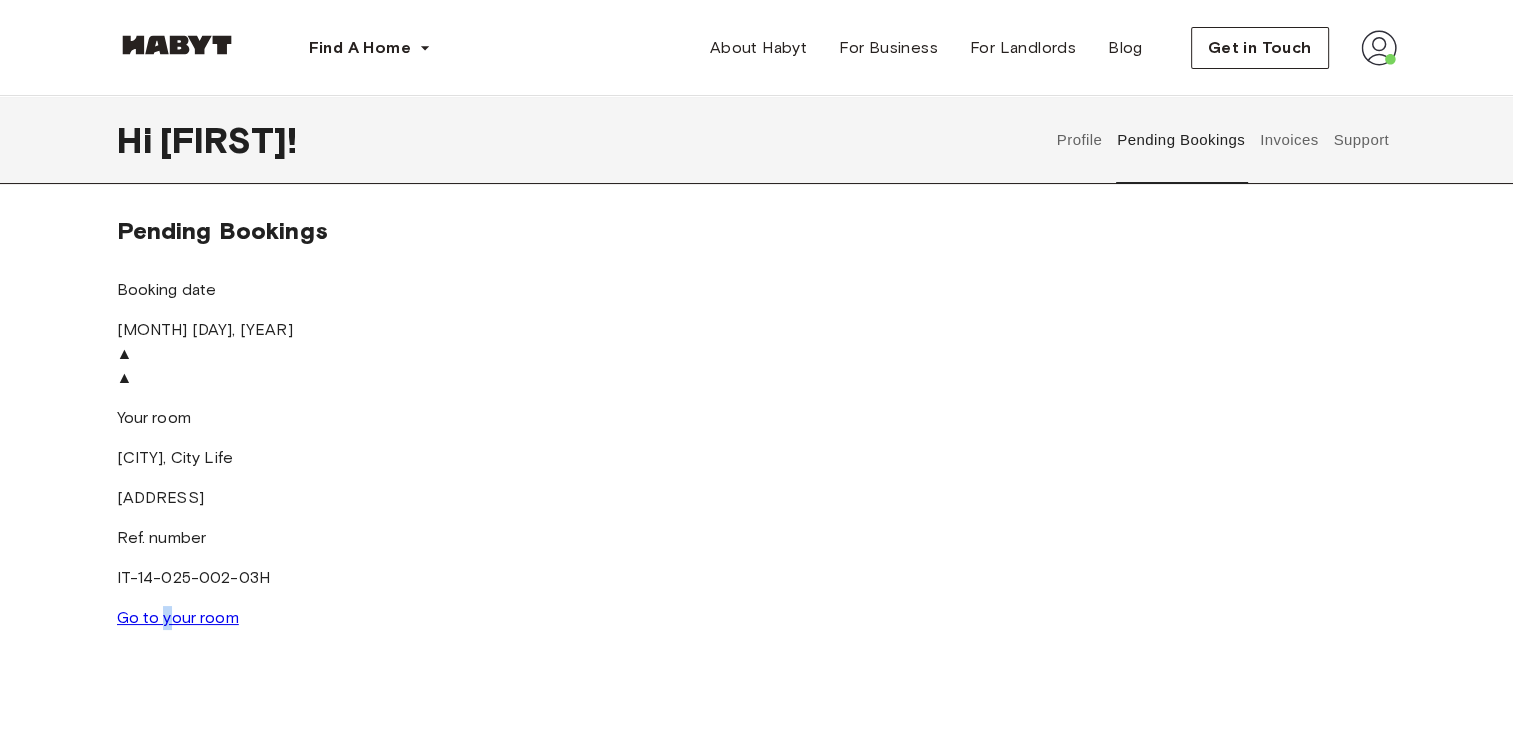 click on "Your room [CITY] , City Life [ADDRESS] Ref. number [ID] Go to your room" at bounding box center [330, 518] 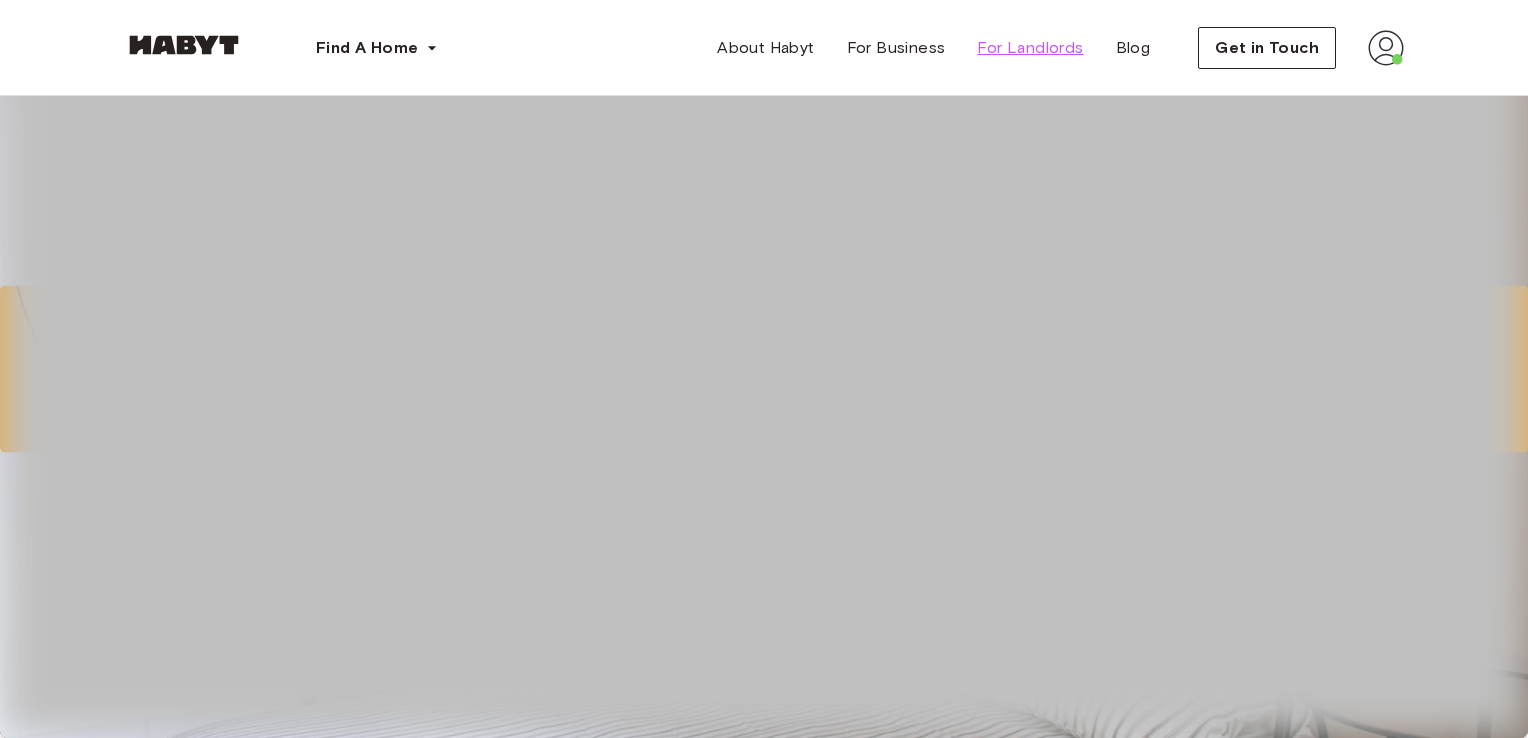 click on "For Landlords" at bounding box center [1030, 48] 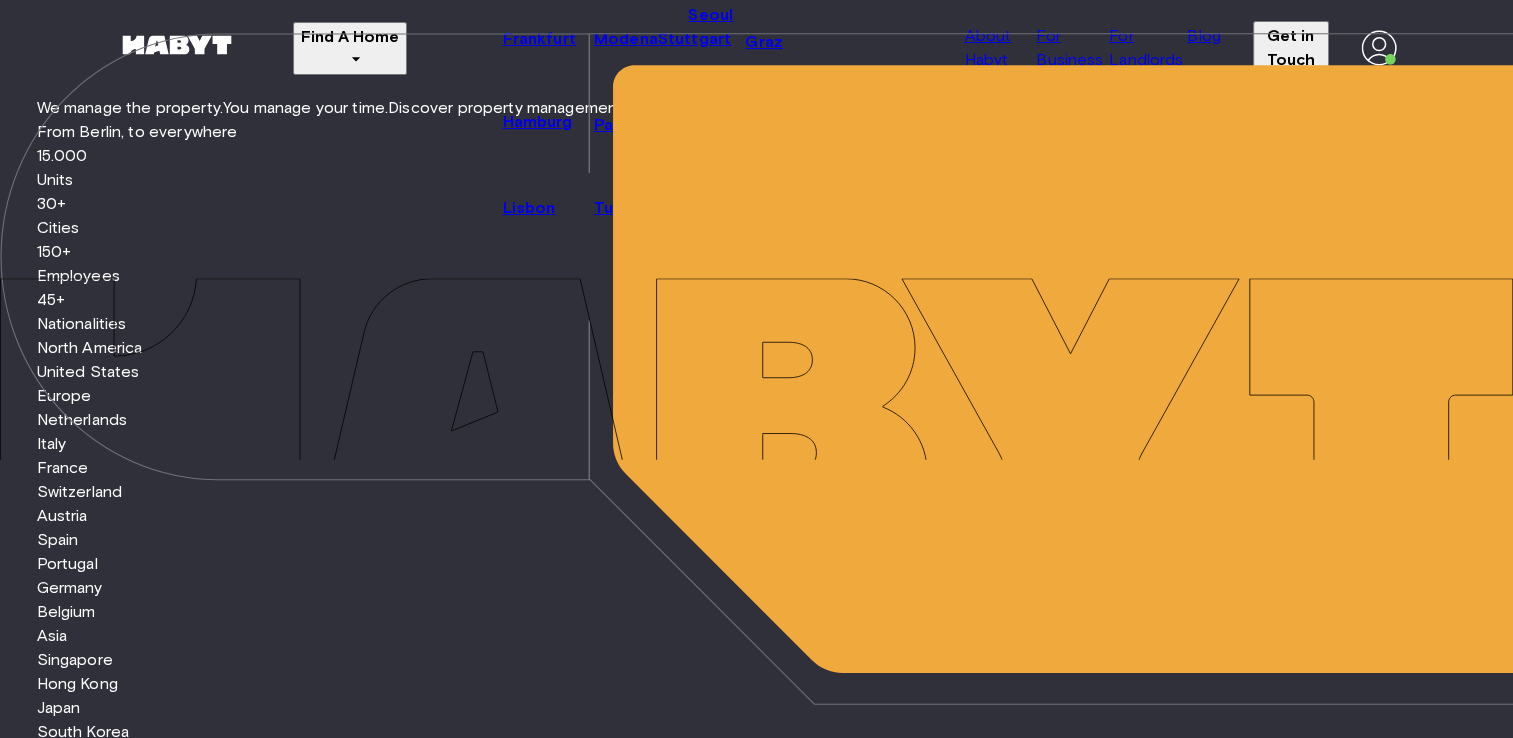 click on "About Habyt" at bounding box center (987, 47) 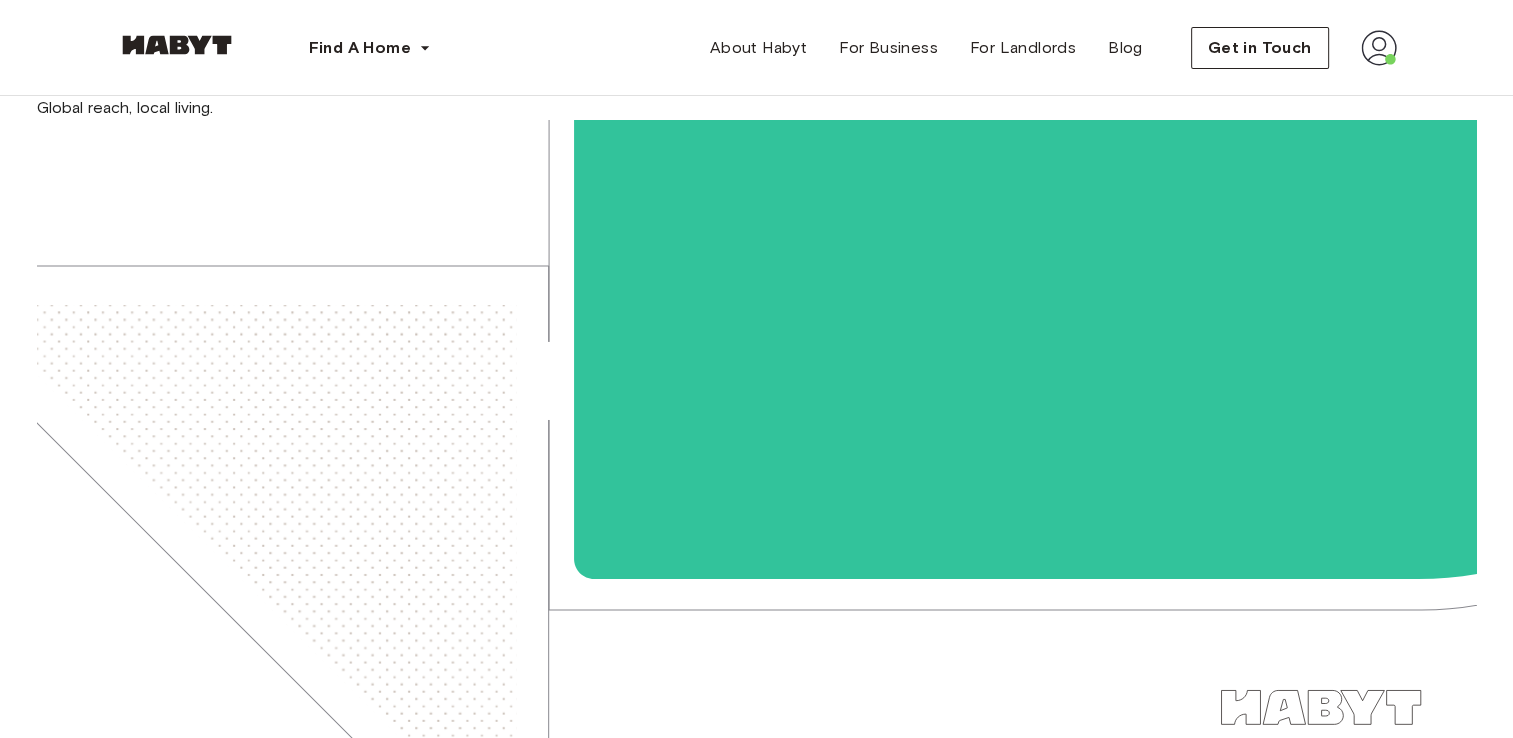 click at bounding box center [177, 49] 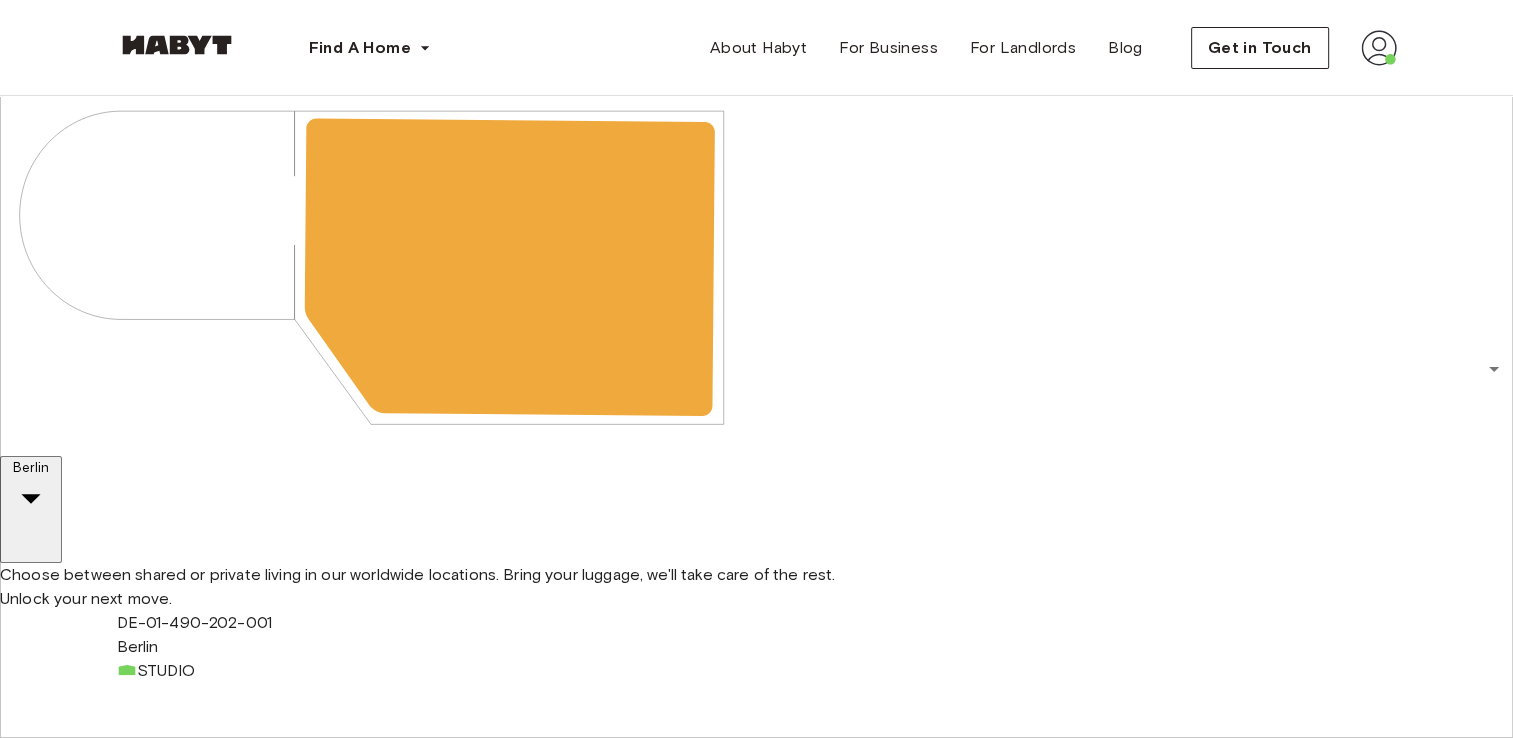 click at bounding box center [1379, 48] 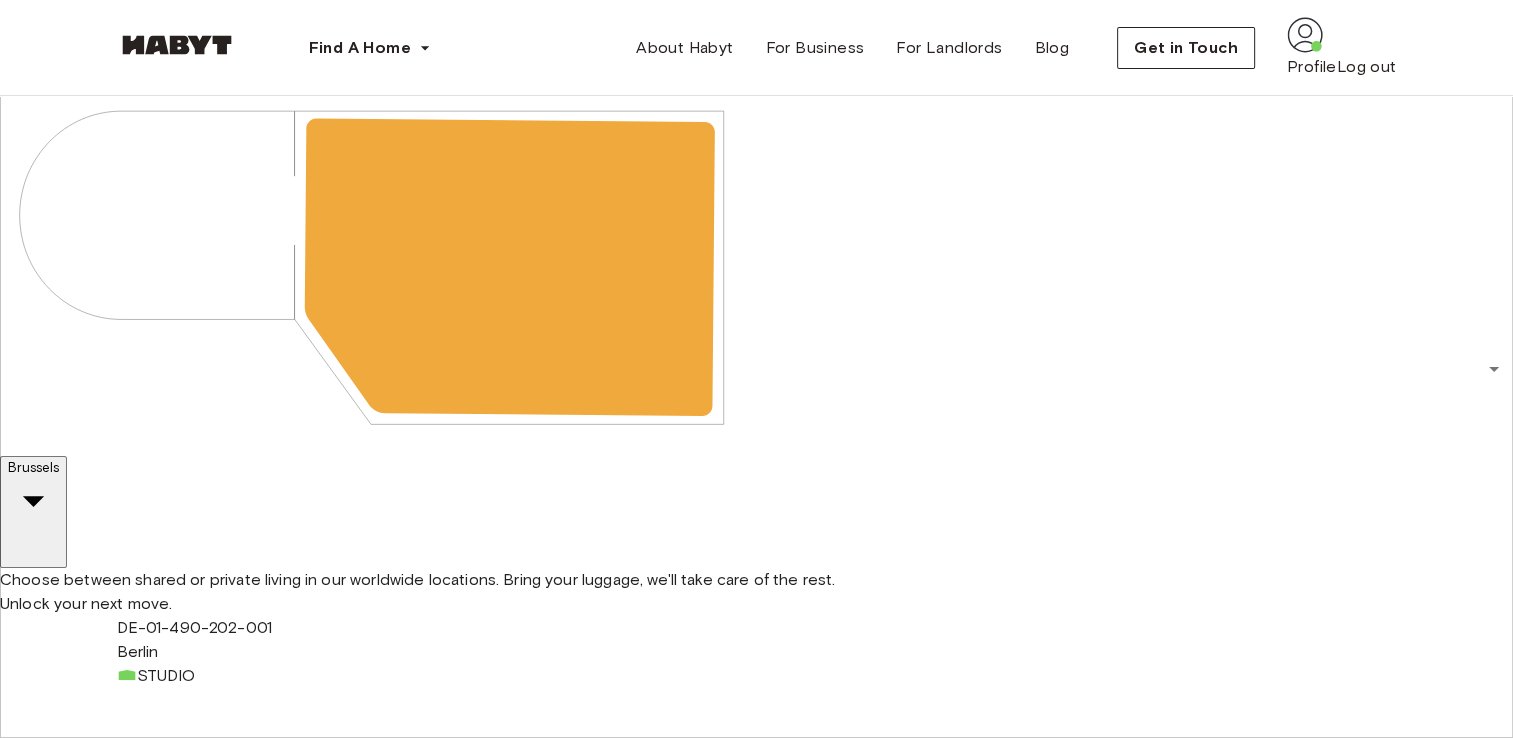 click on "Profile Log out" at bounding box center (1342, 65) 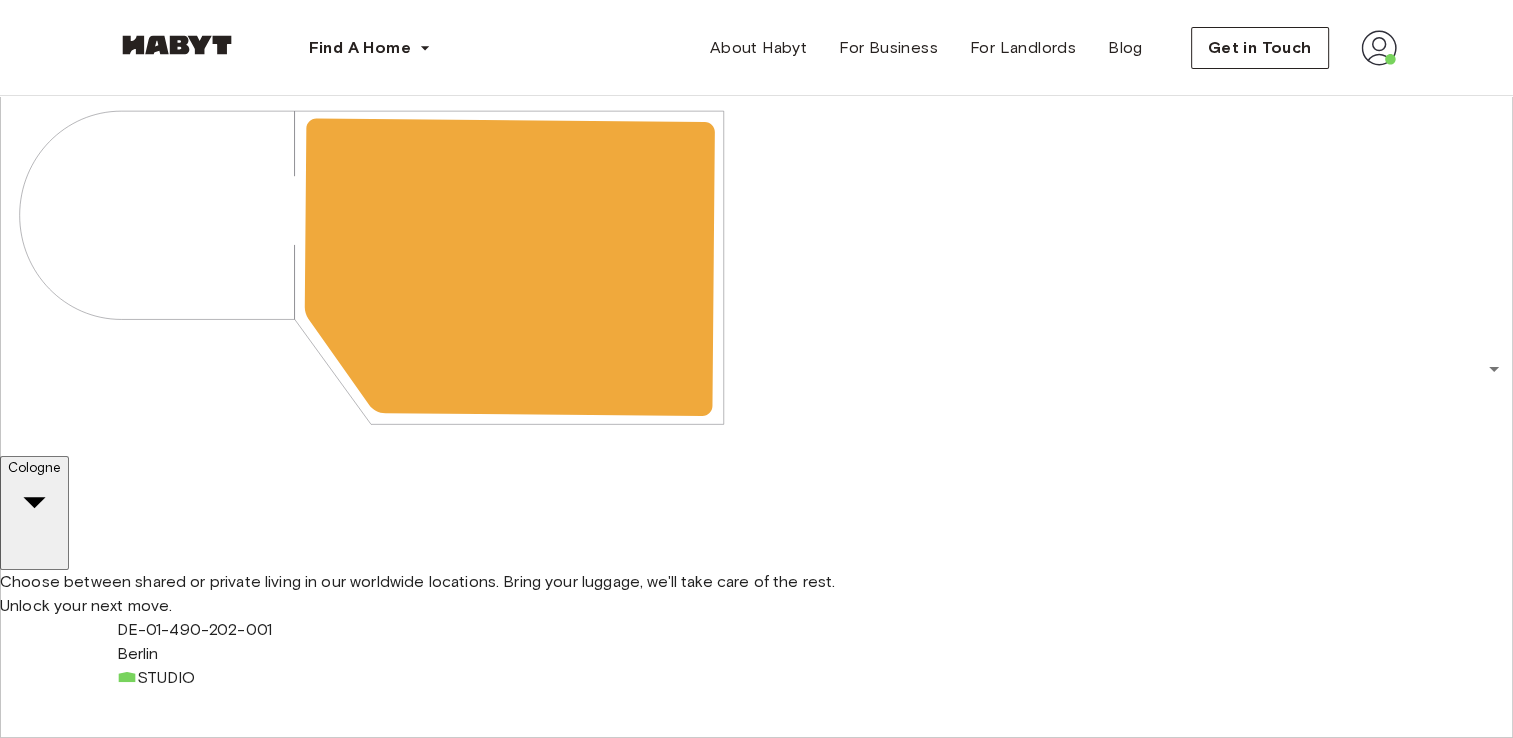 click at bounding box center [1379, 48] 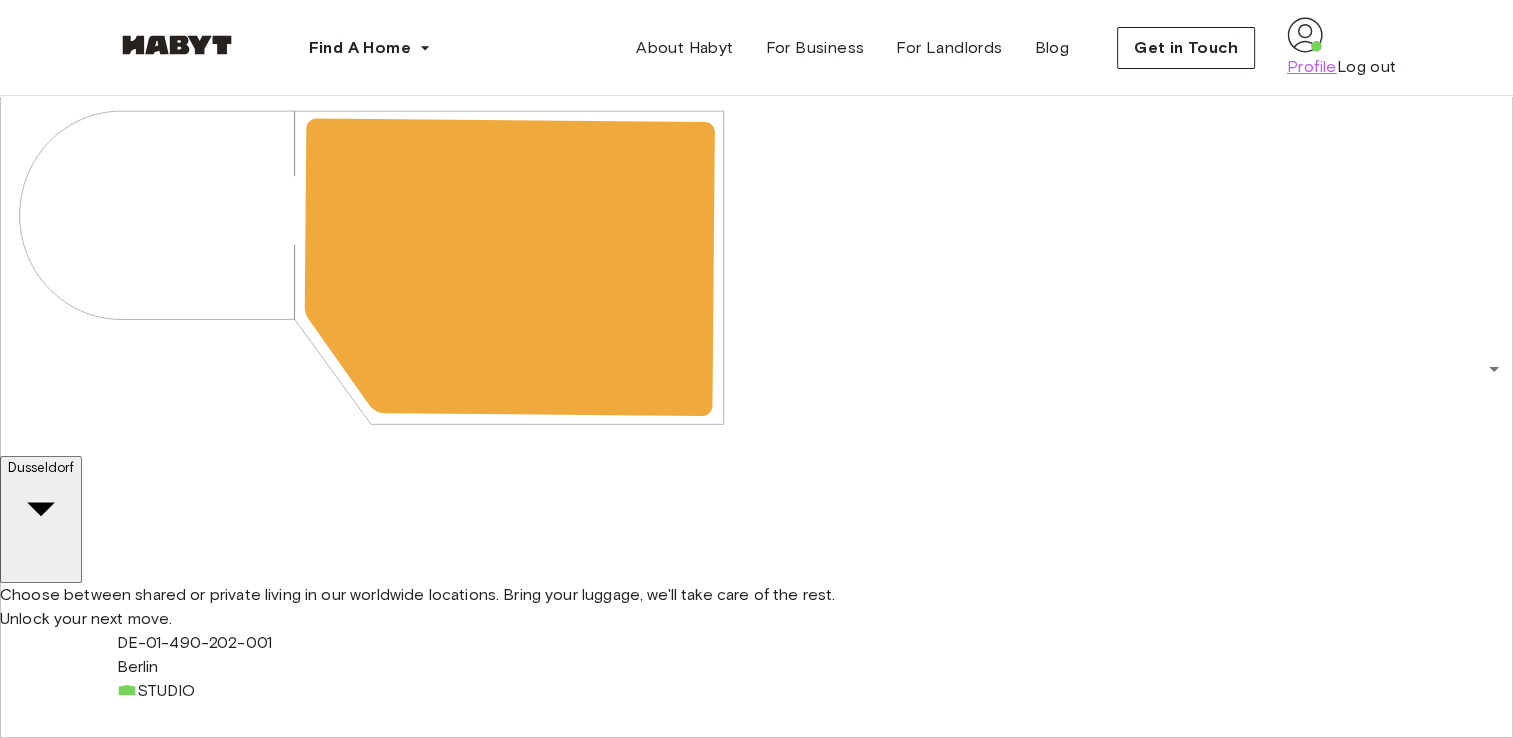 click on "Profile" at bounding box center (1312, 67) 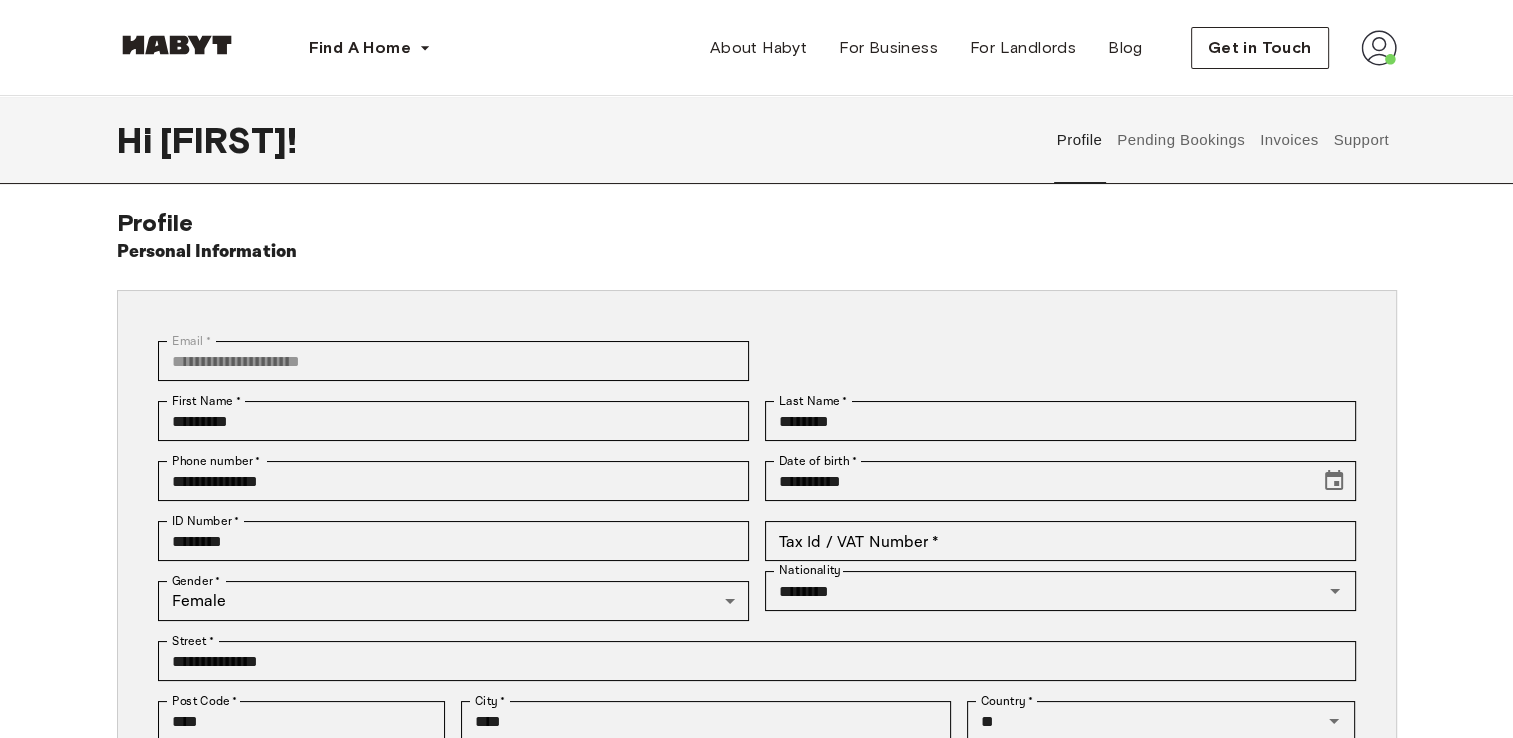 scroll, scrollTop: 5, scrollLeft: 0, axis: vertical 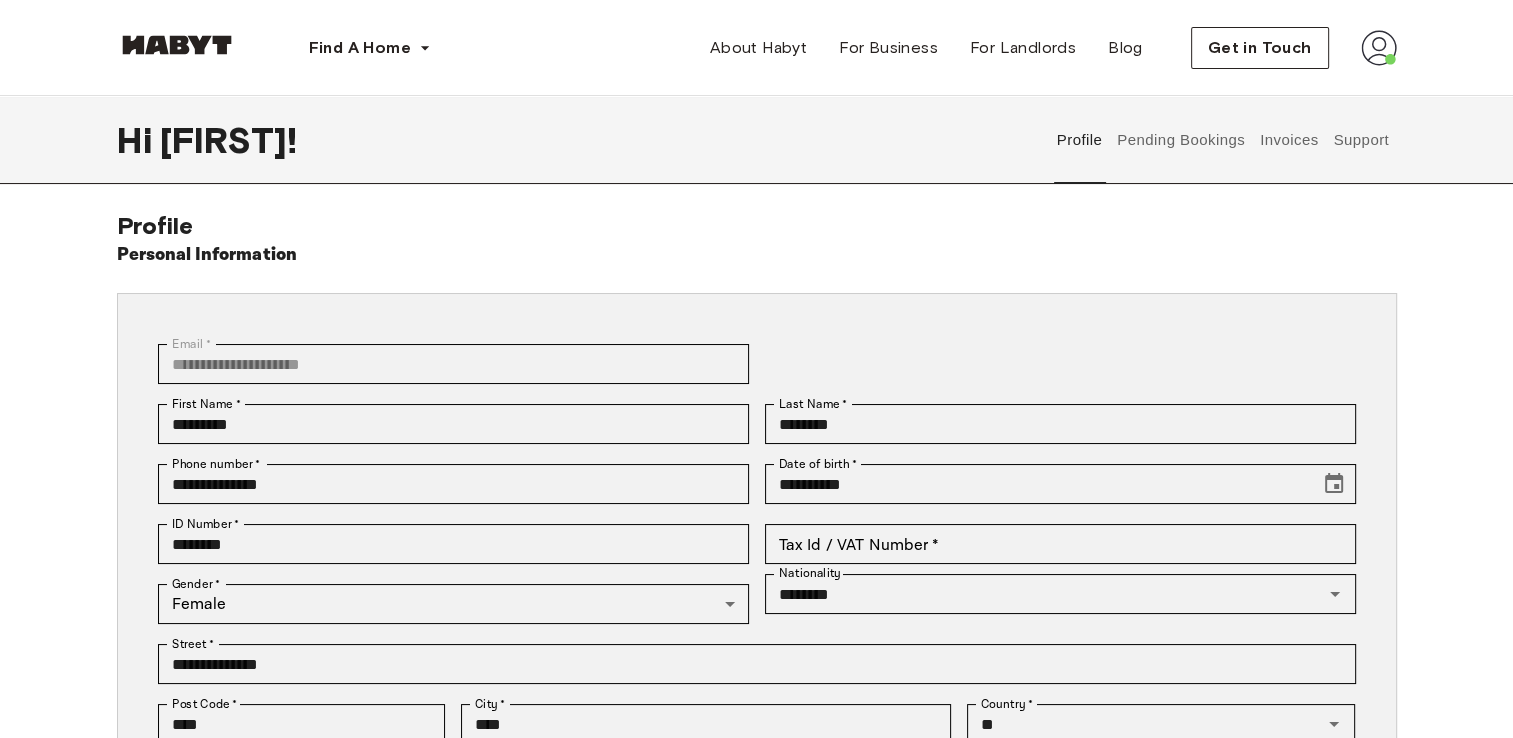 click at bounding box center (1379, 48) 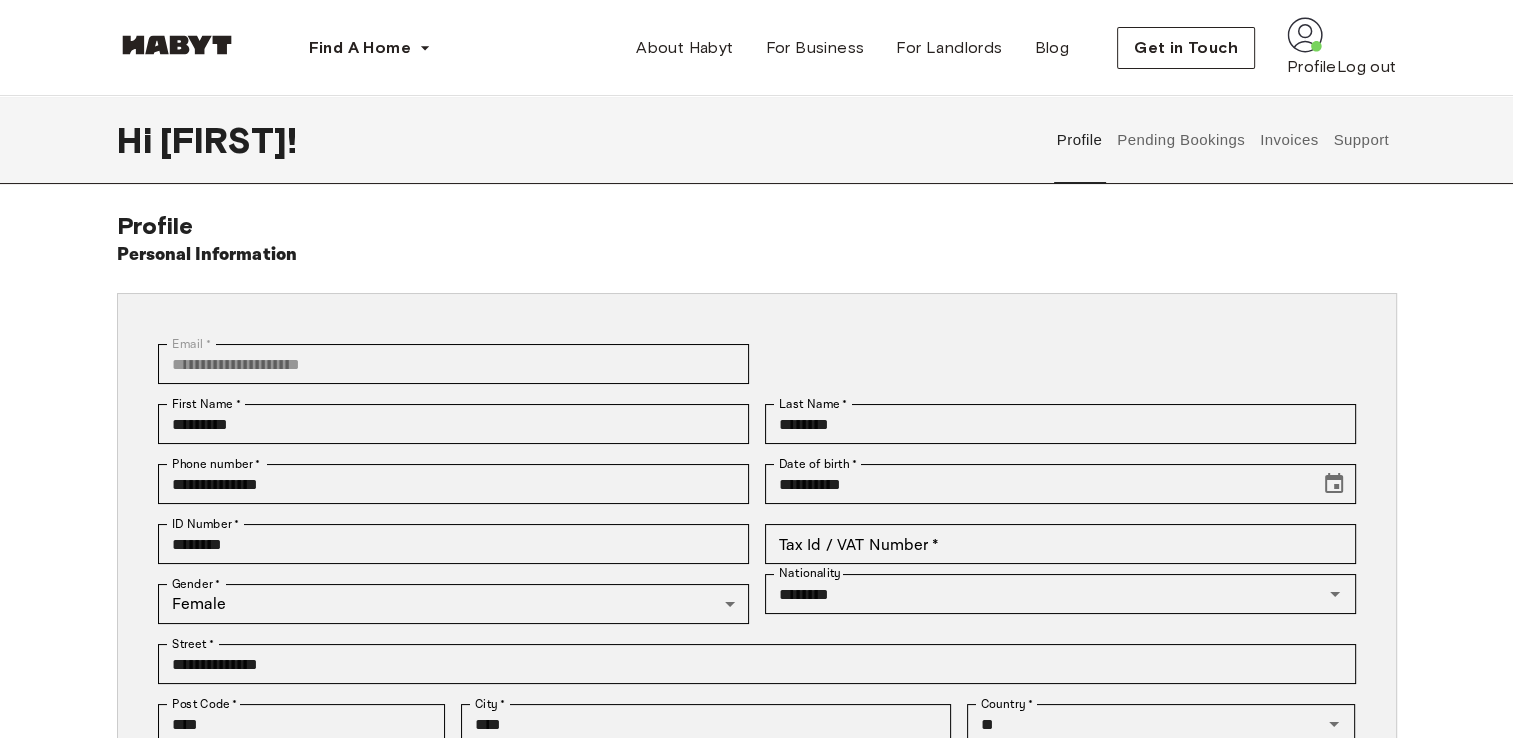 click on "Personal Information" at bounding box center (757, 255) 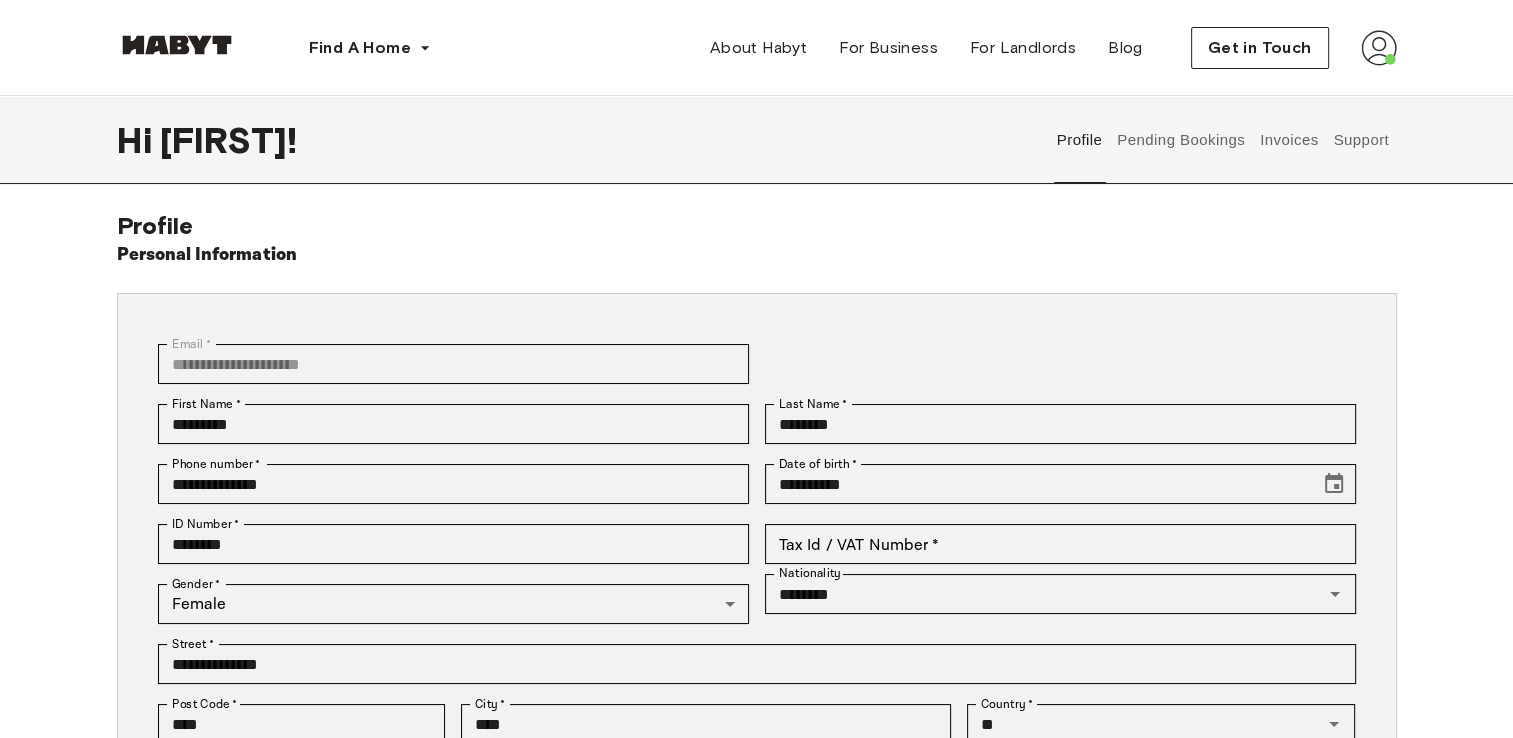 click on "Support" at bounding box center (1361, 140) 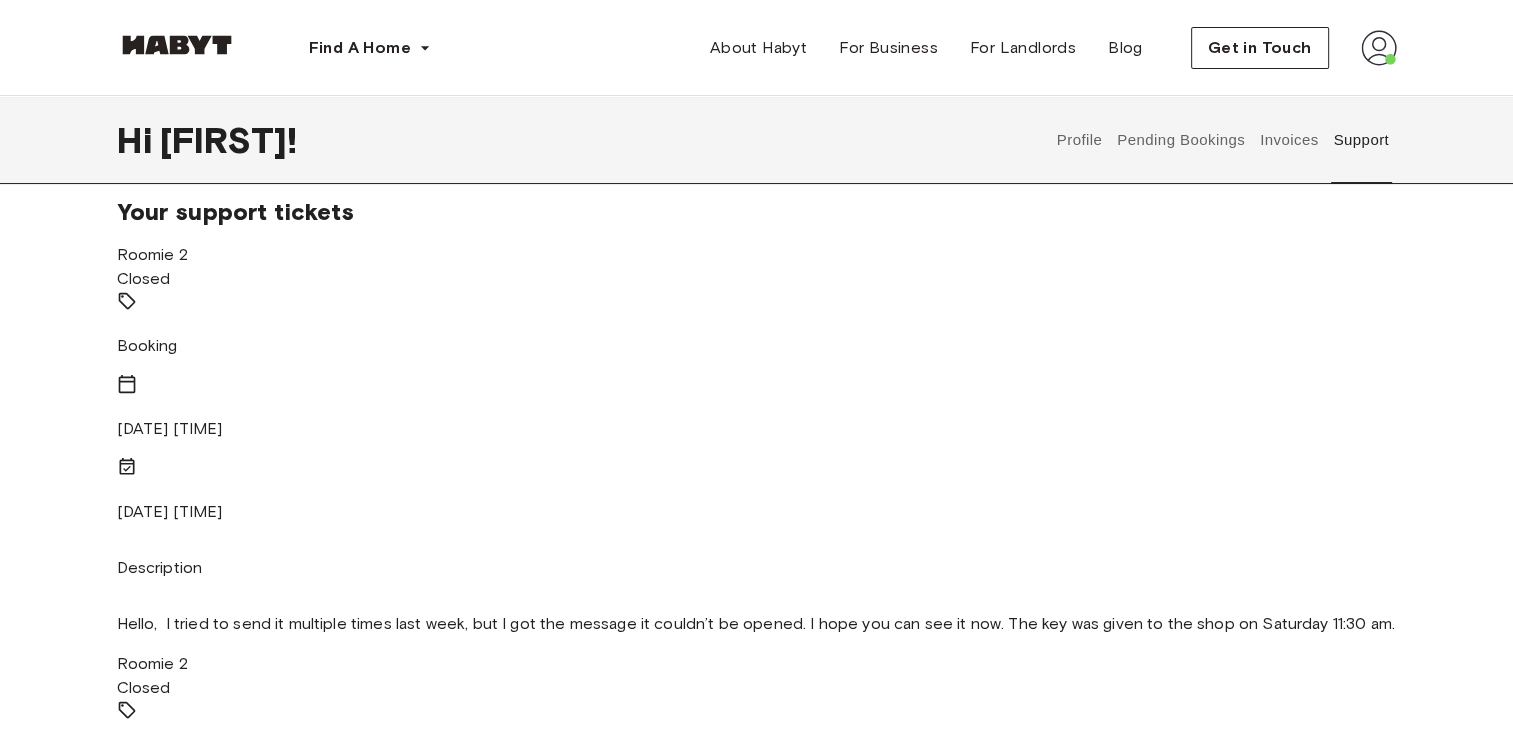 scroll, scrollTop: 36, scrollLeft: 0, axis: vertical 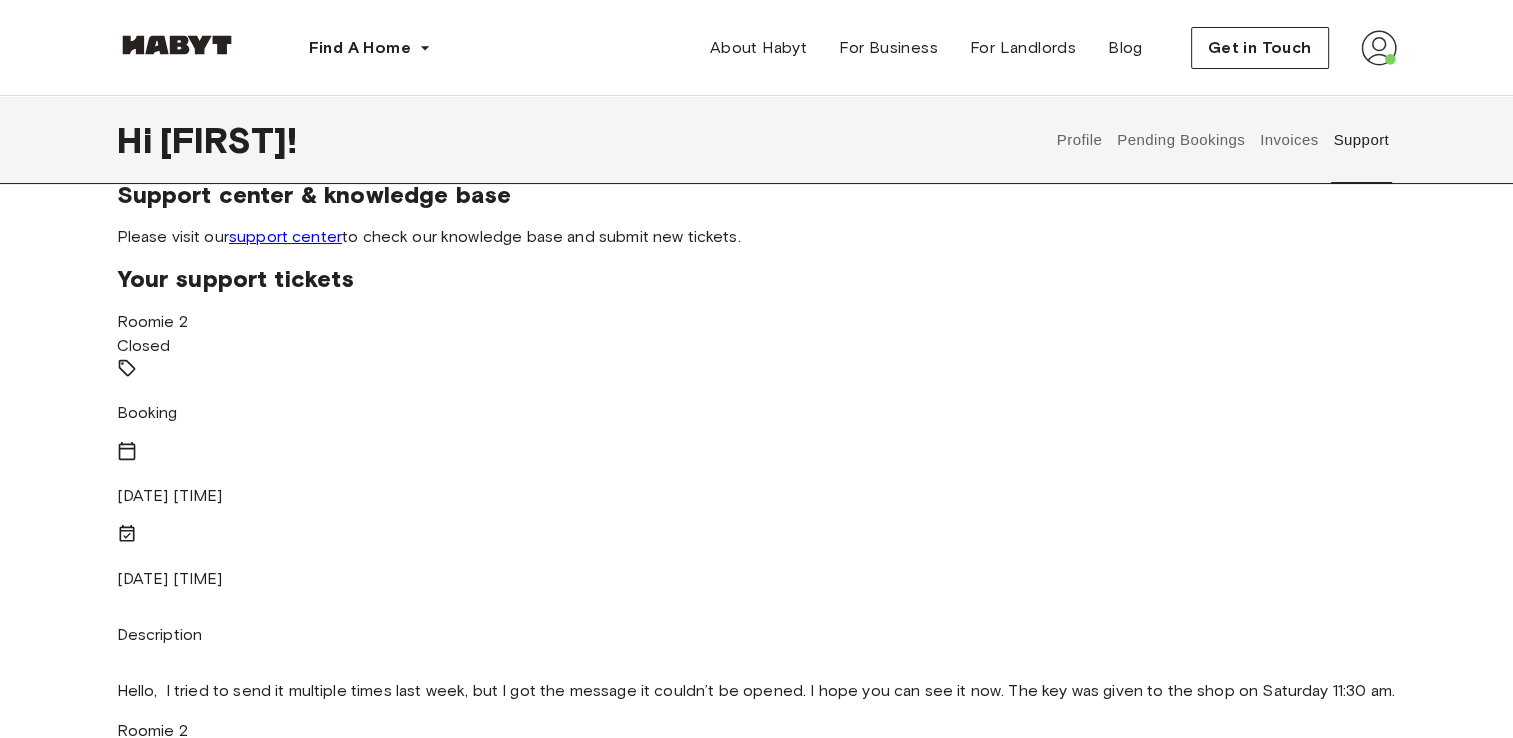 click on "support center" at bounding box center (285, 236) 